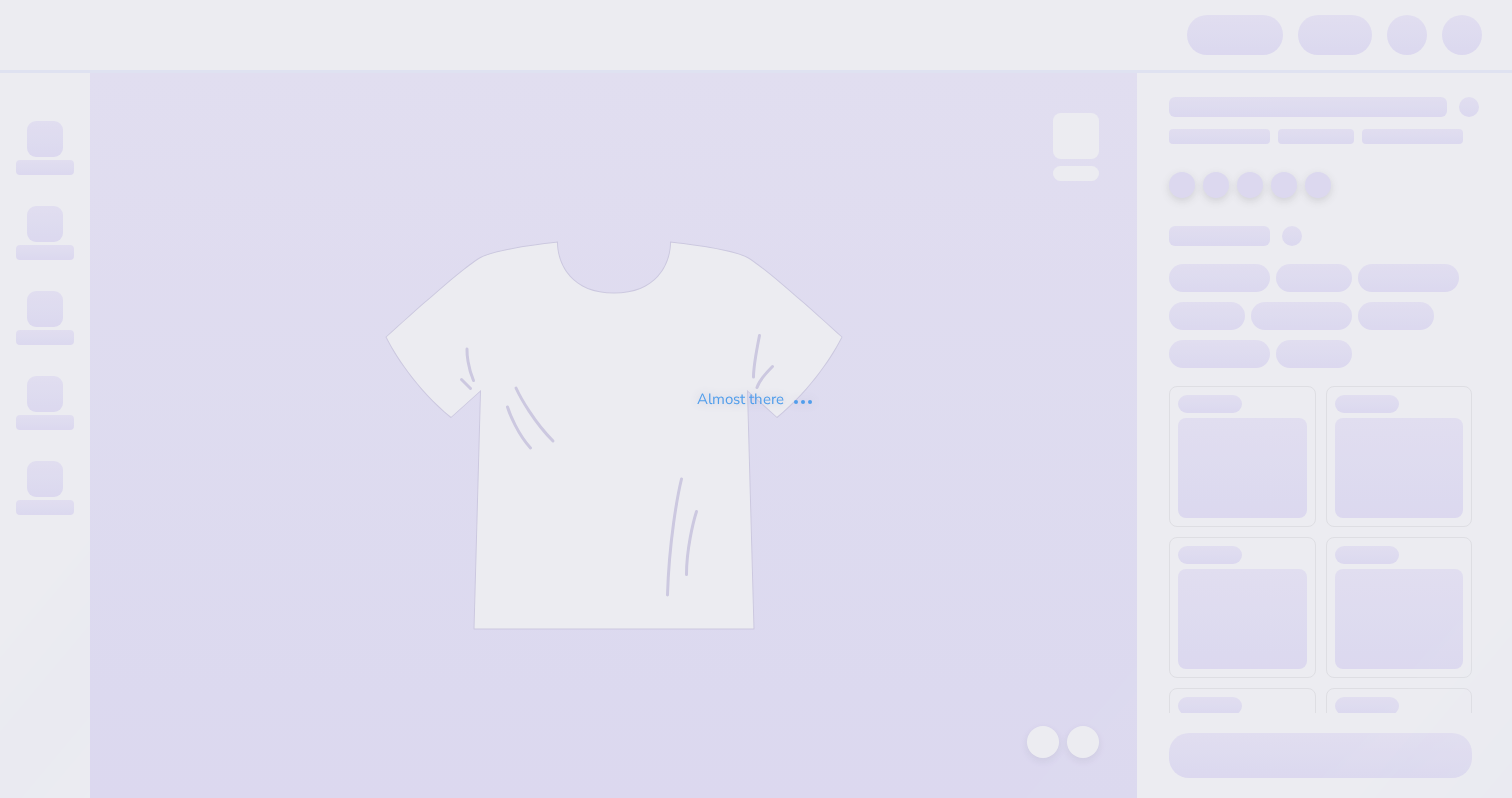 scroll, scrollTop: 0, scrollLeft: 0, axis: both 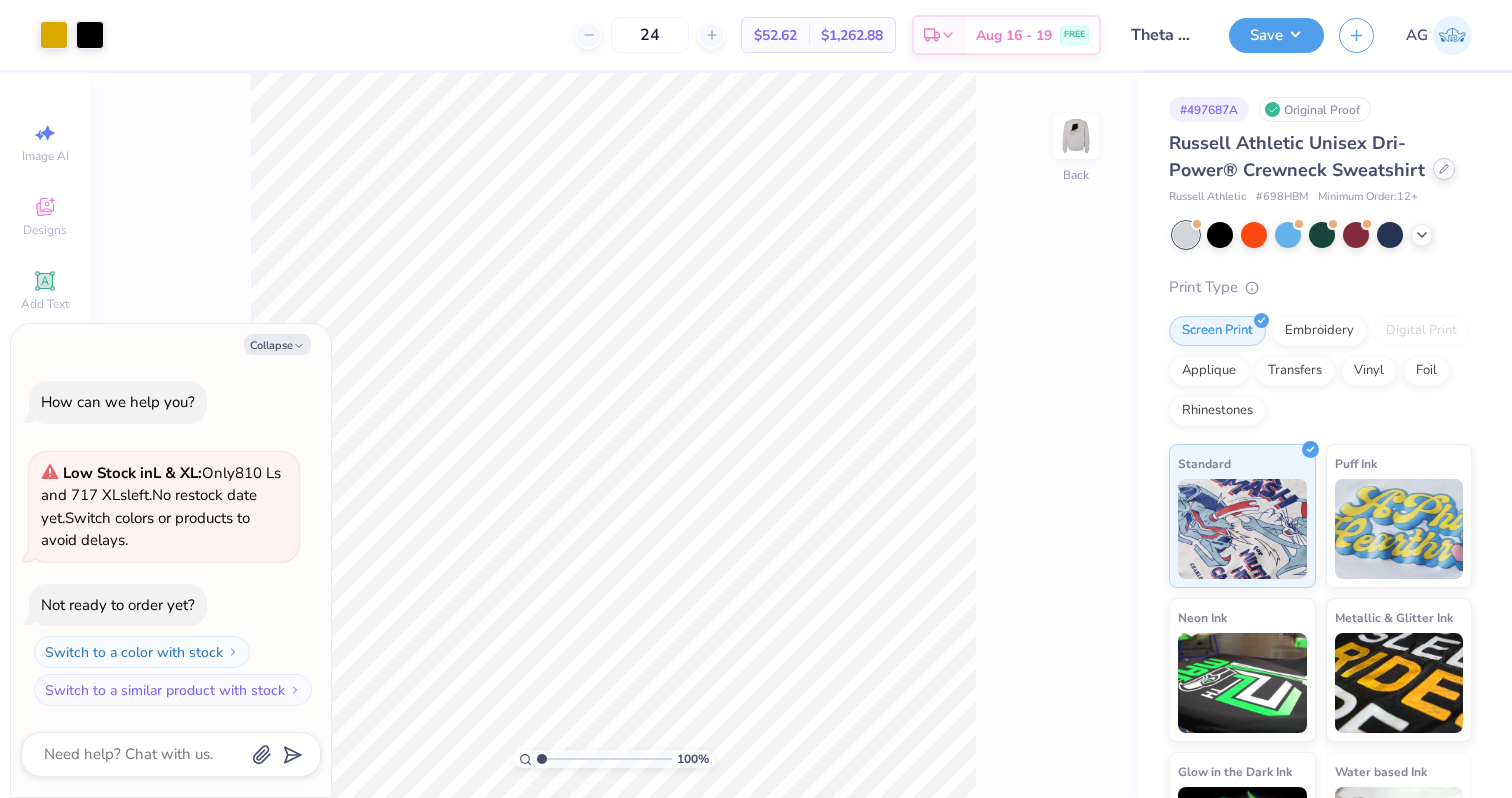 click 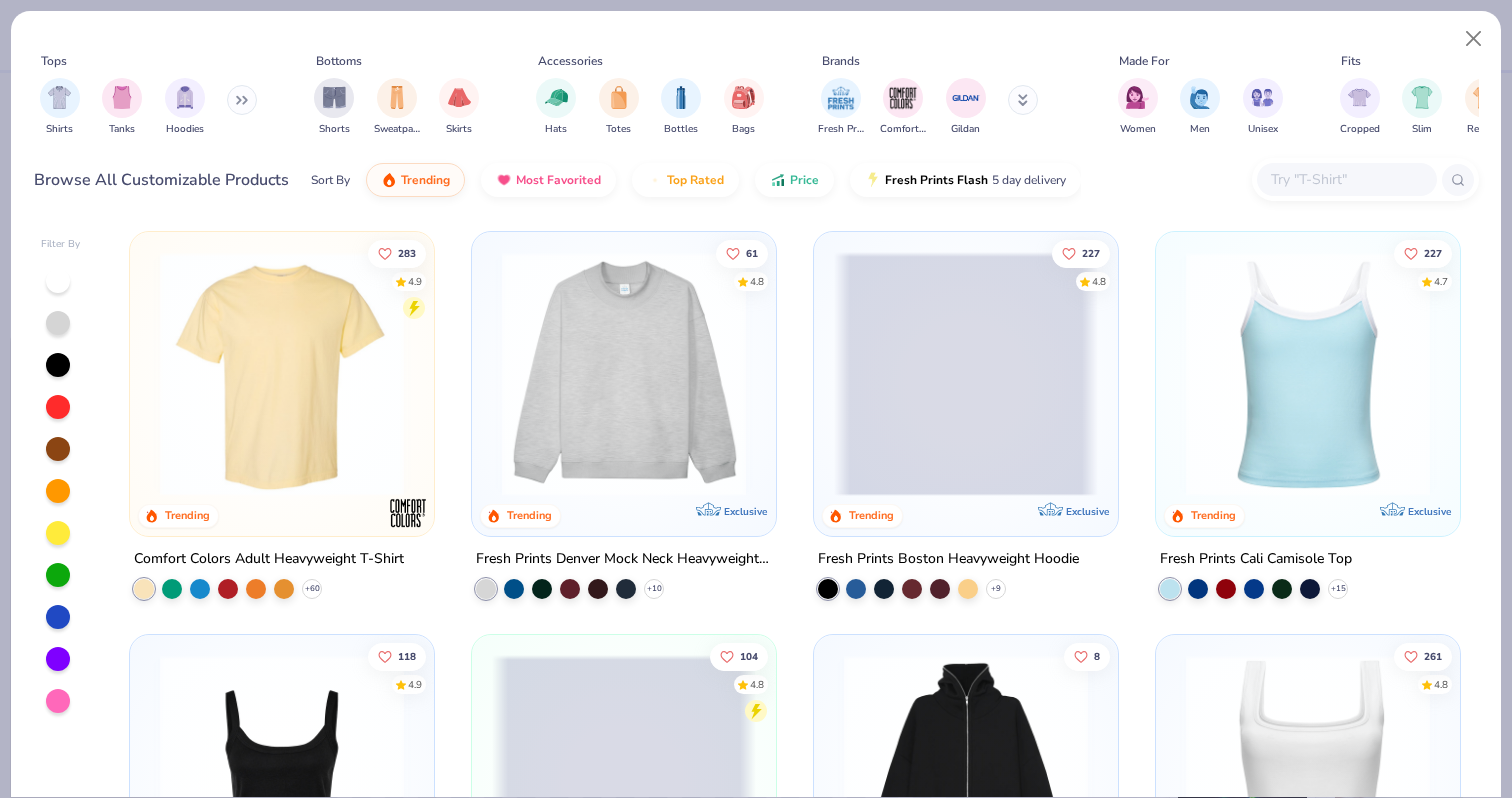 click at bounding box center [1346, 179] 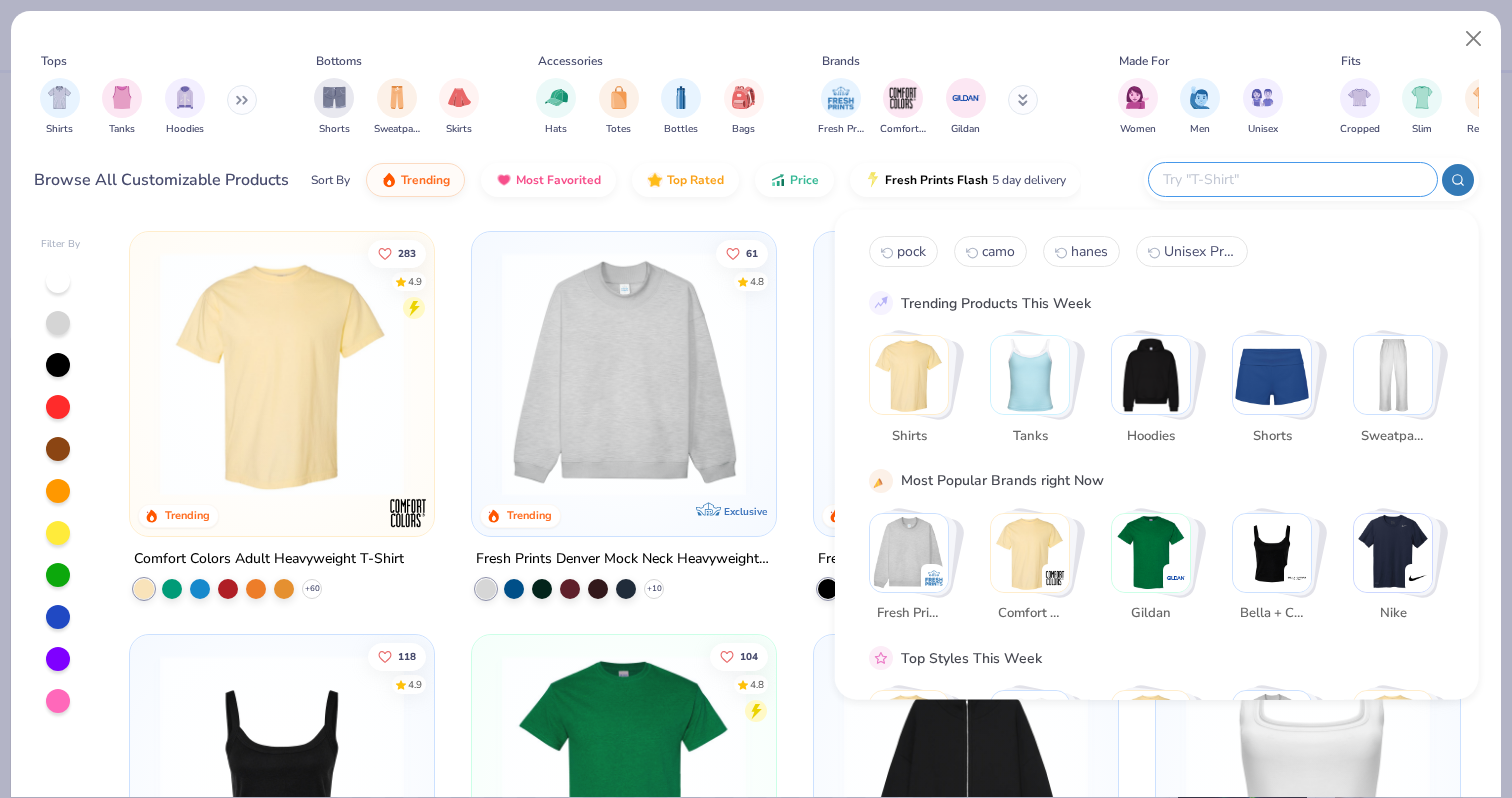 paste on "S800" 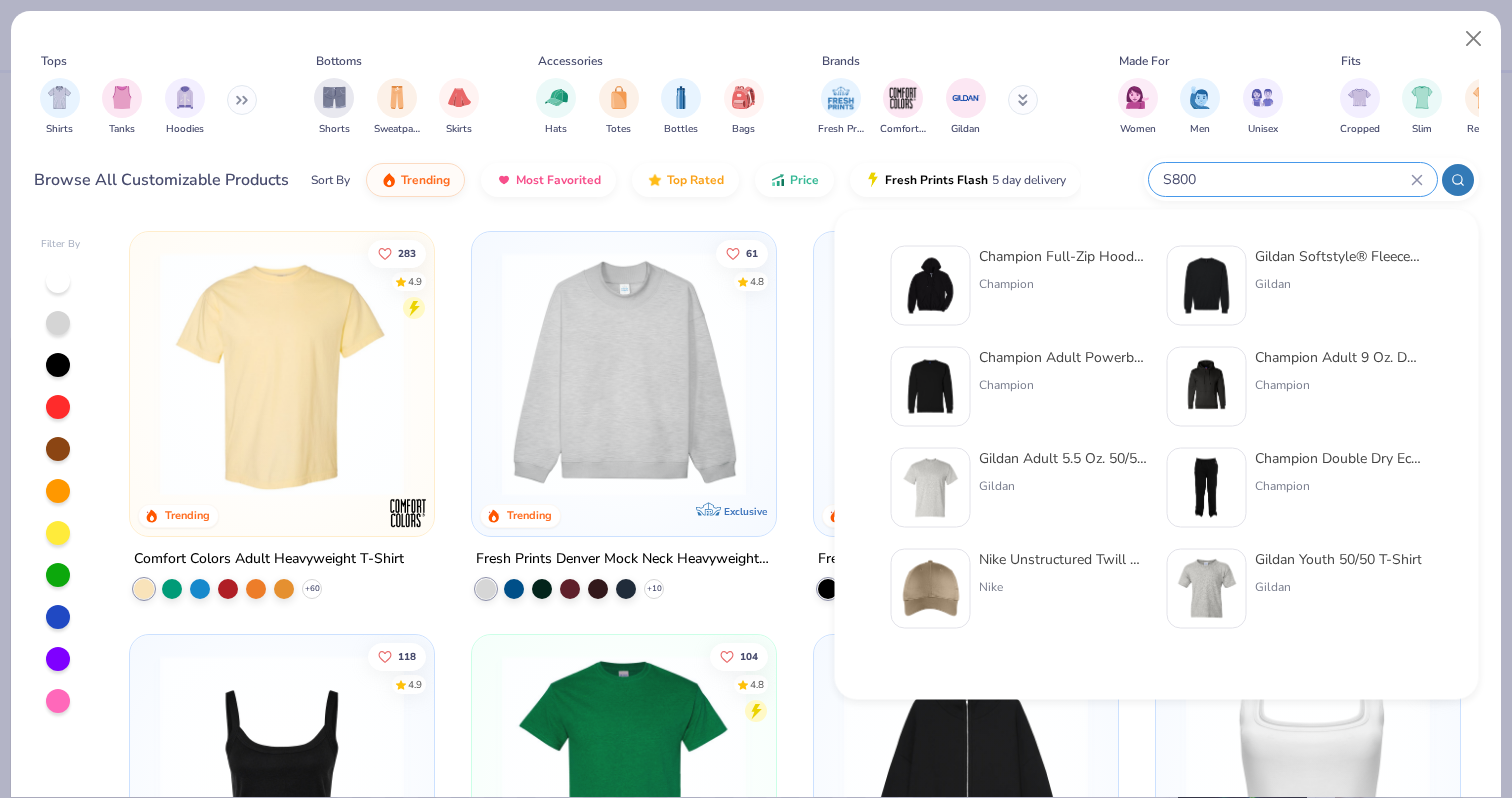 type on "S800" 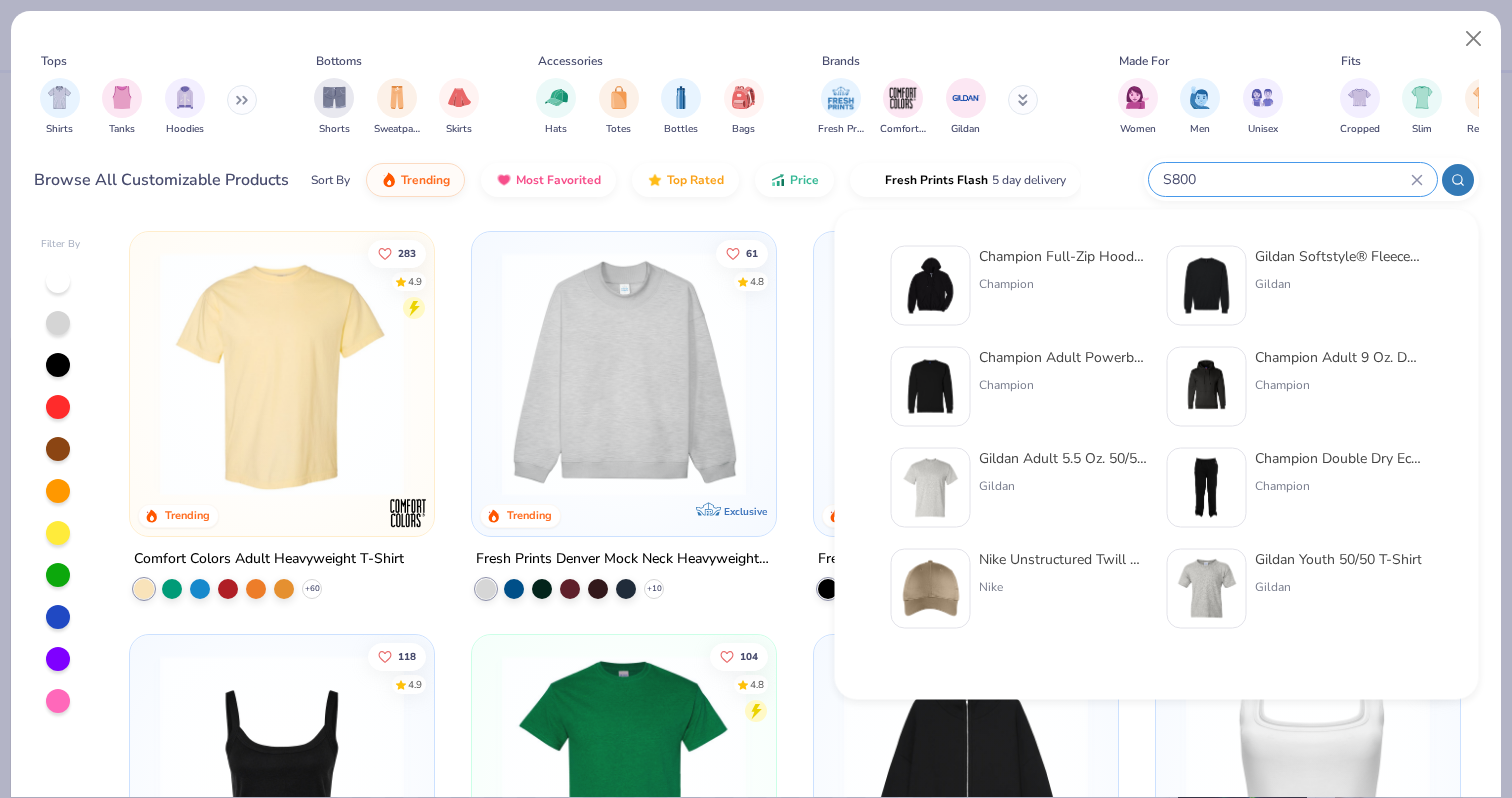 click on "Champion Full-Zip Hooded Sweatshirt Champion" at bounding box center [1063, 286] 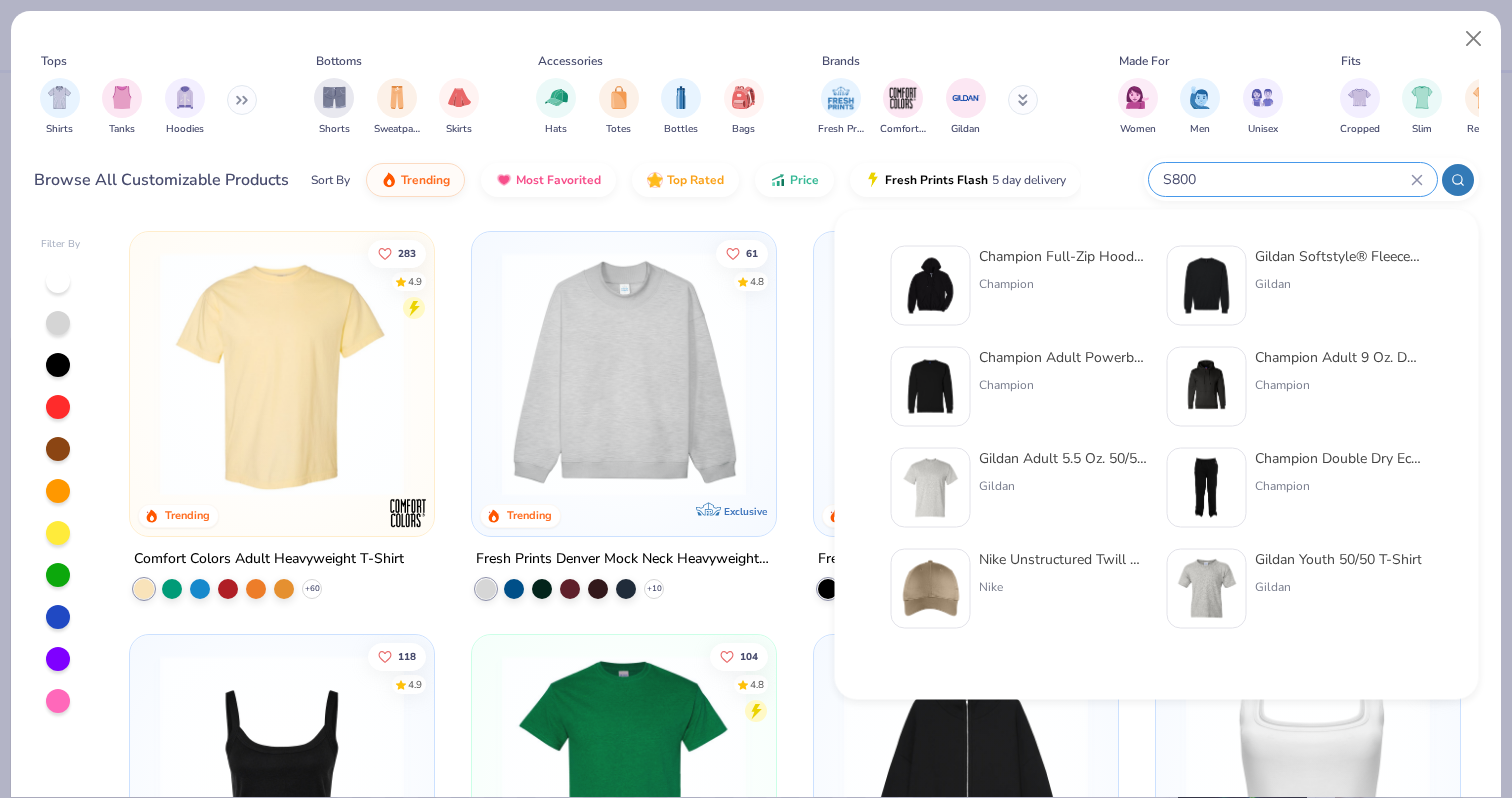 type 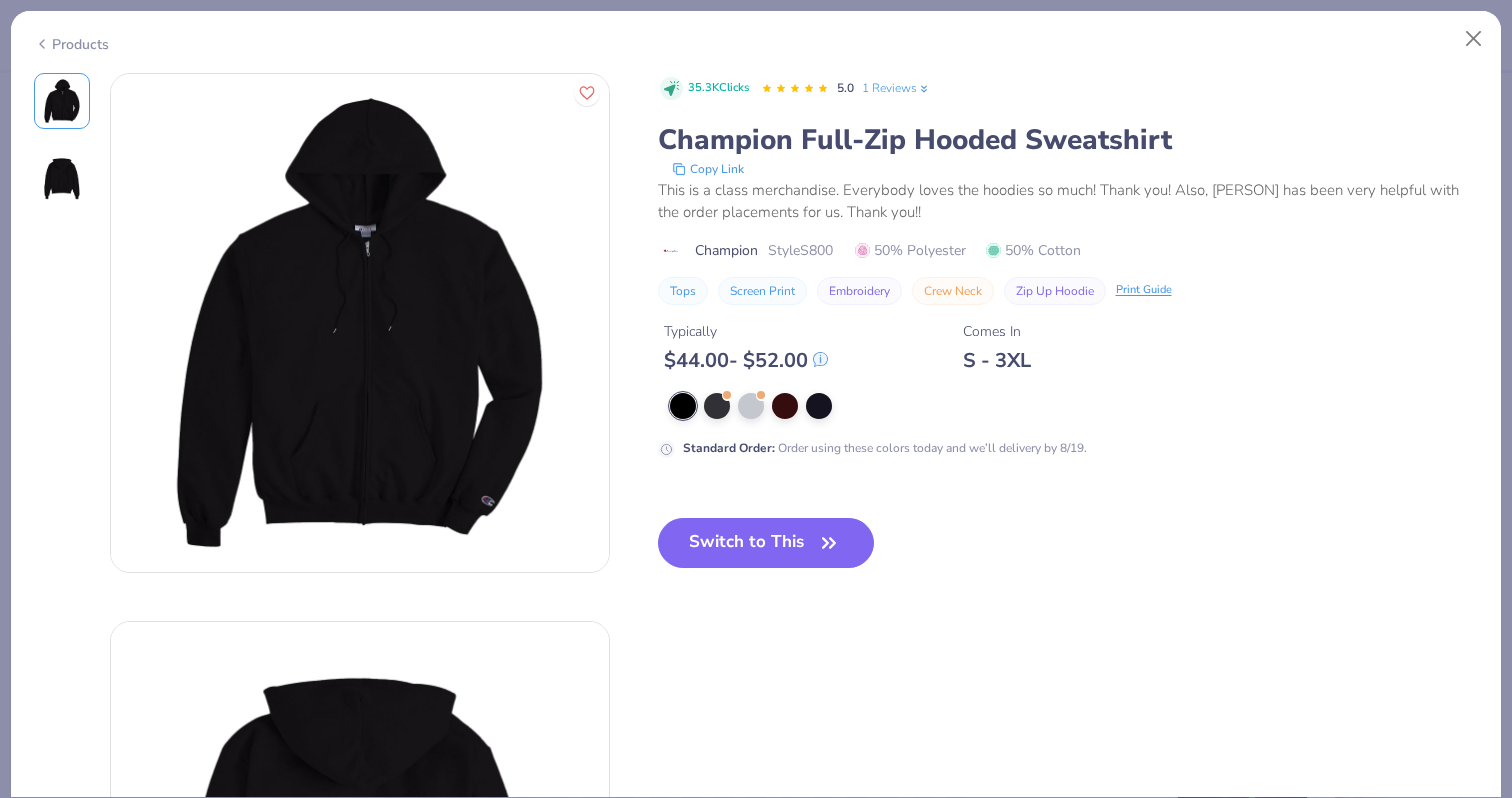click on "Standard Order :   Order using these colors today and we’ll delivery by 8/19." at bounding box center [1058, 425] 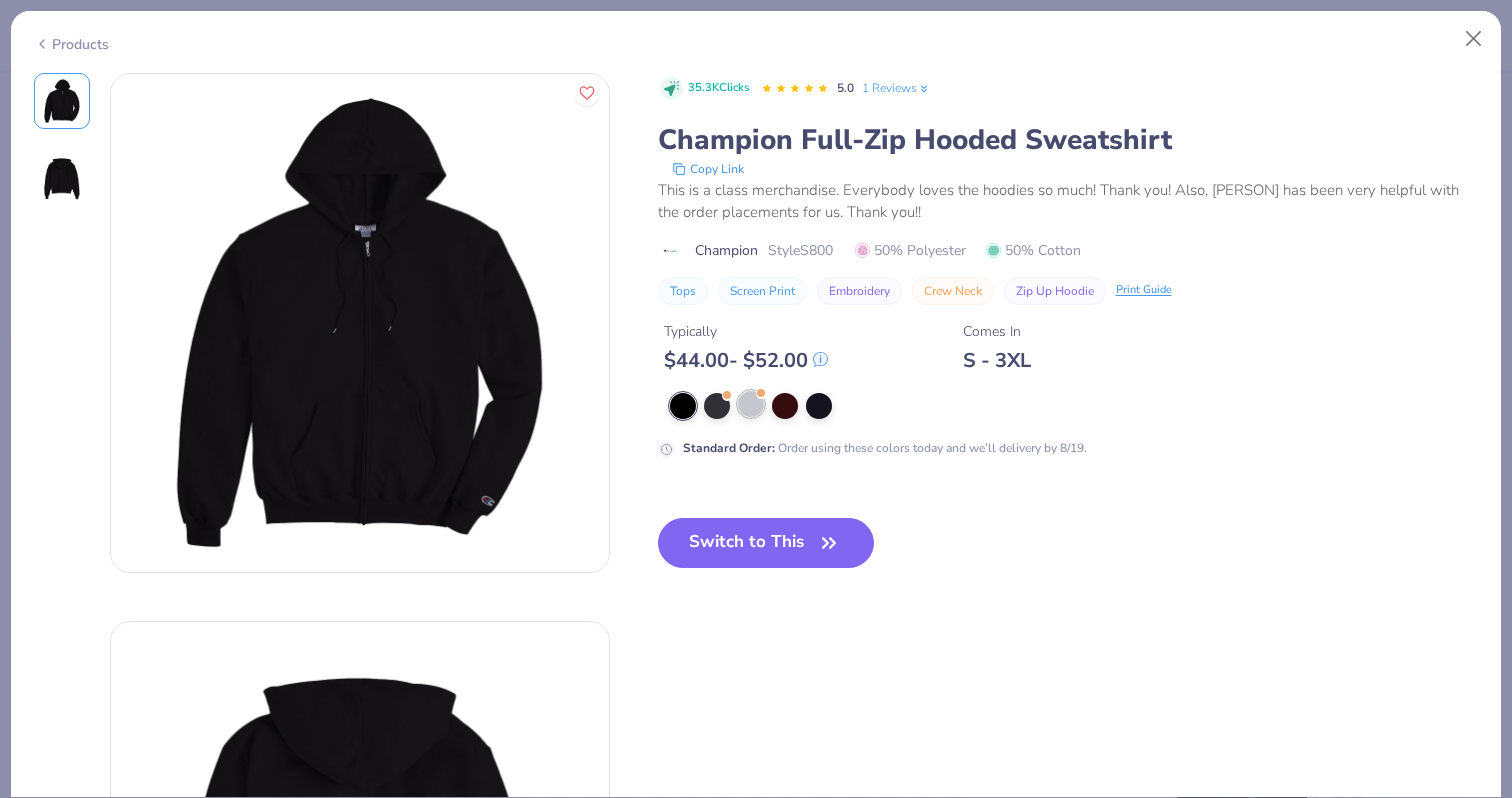 click at bounding box center [751, 404] 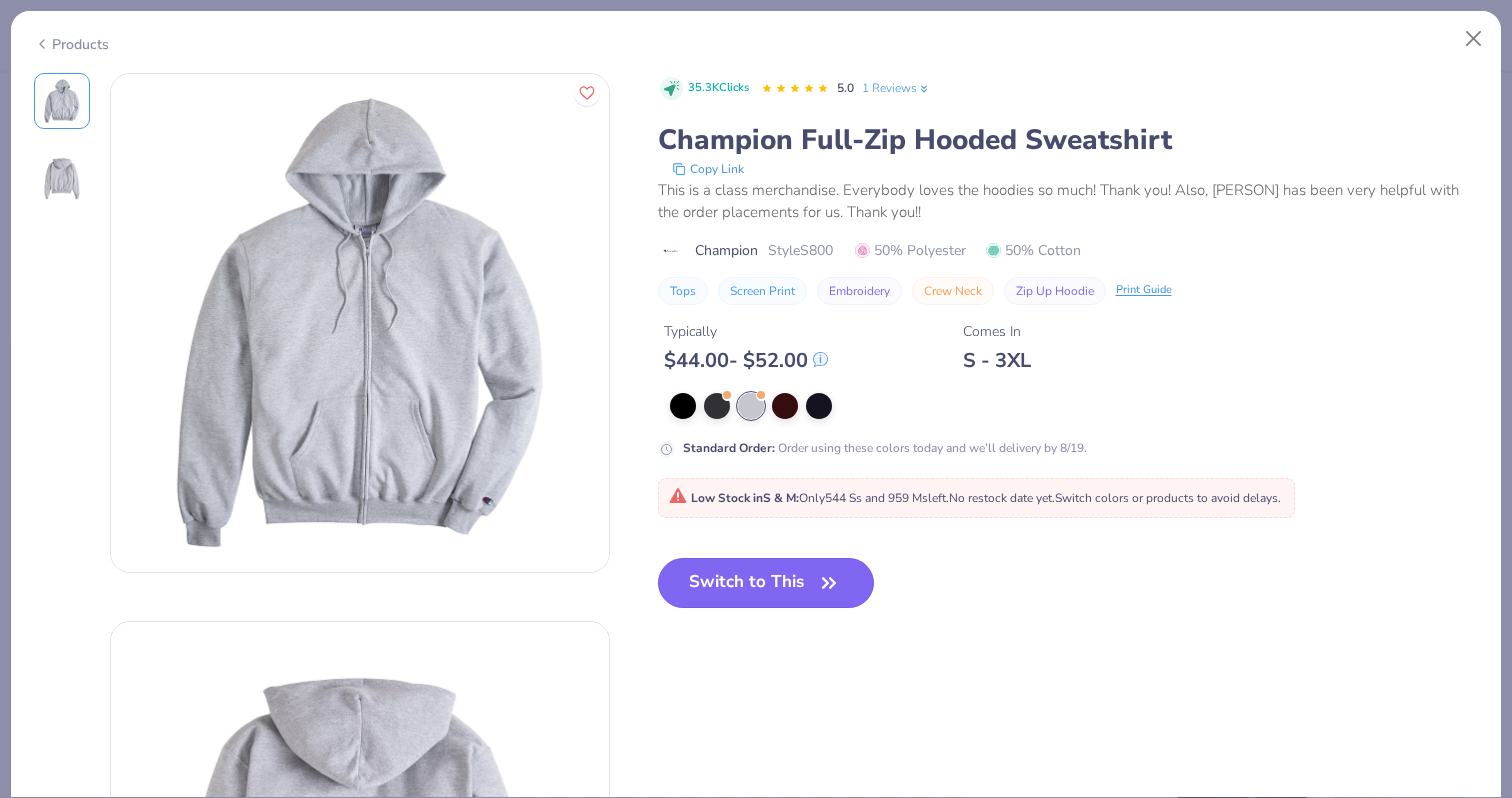 click on "Switch to This" at bounding box center (766, 583) 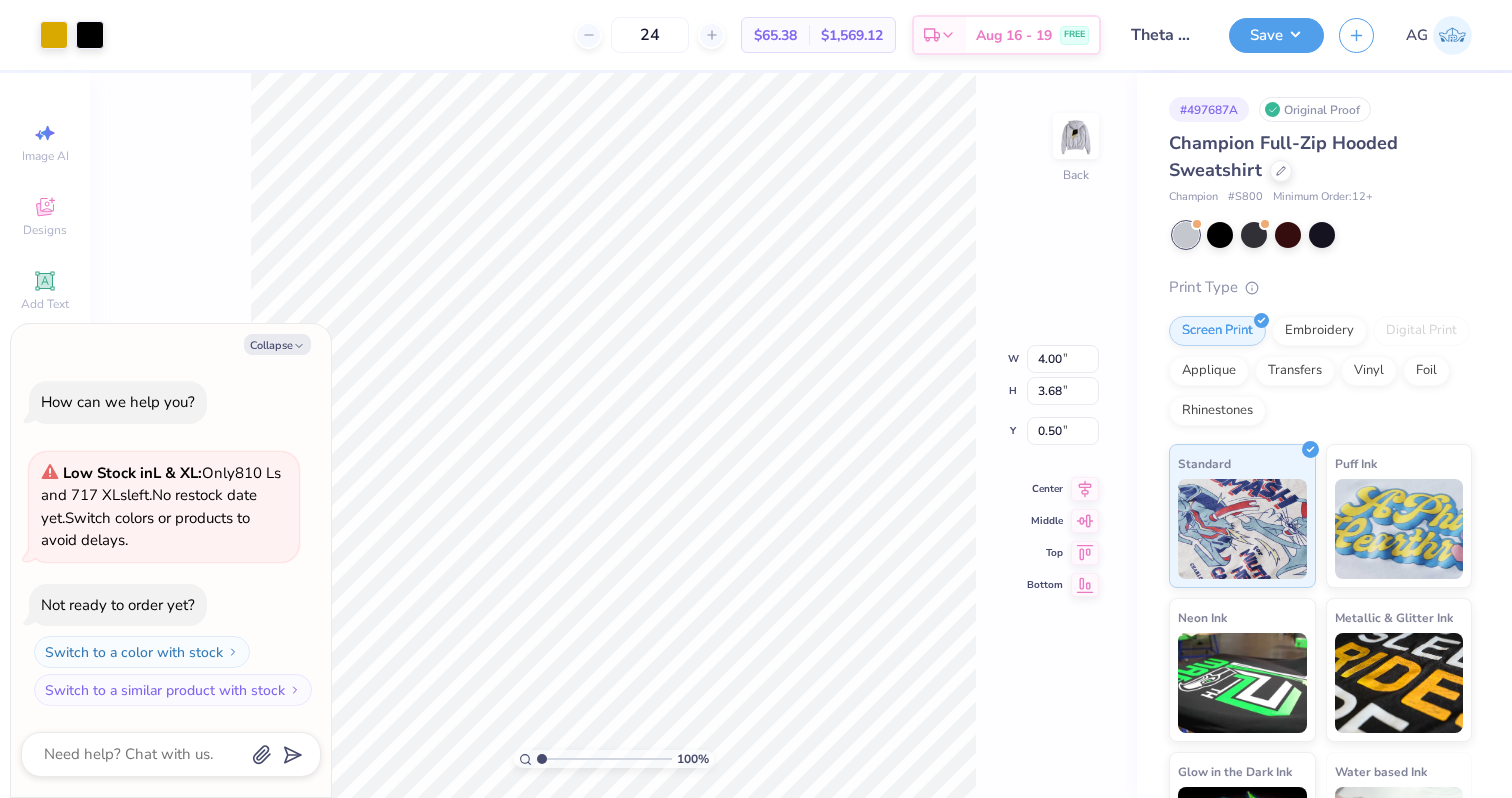 type on "x" 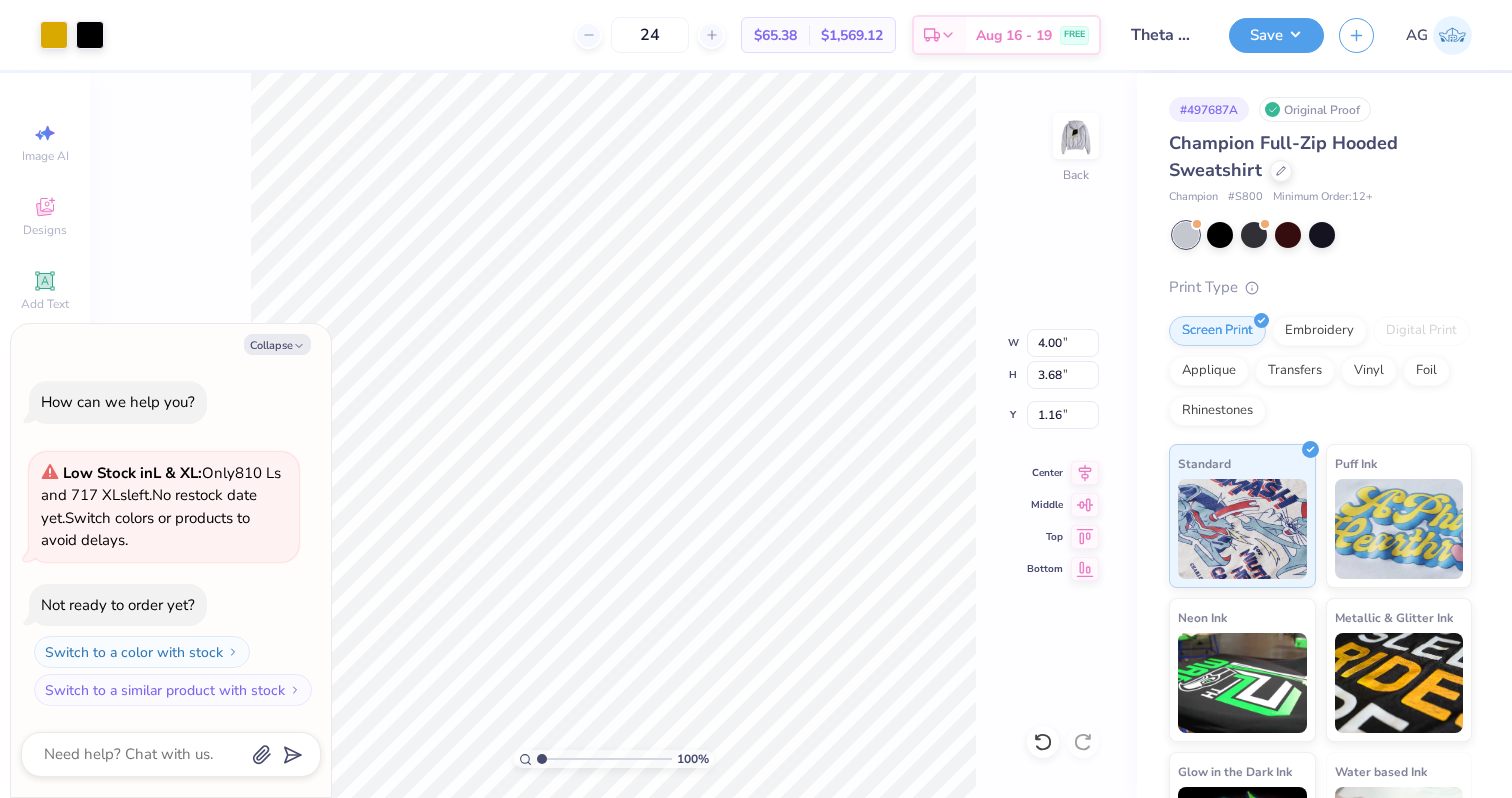 type on "x" 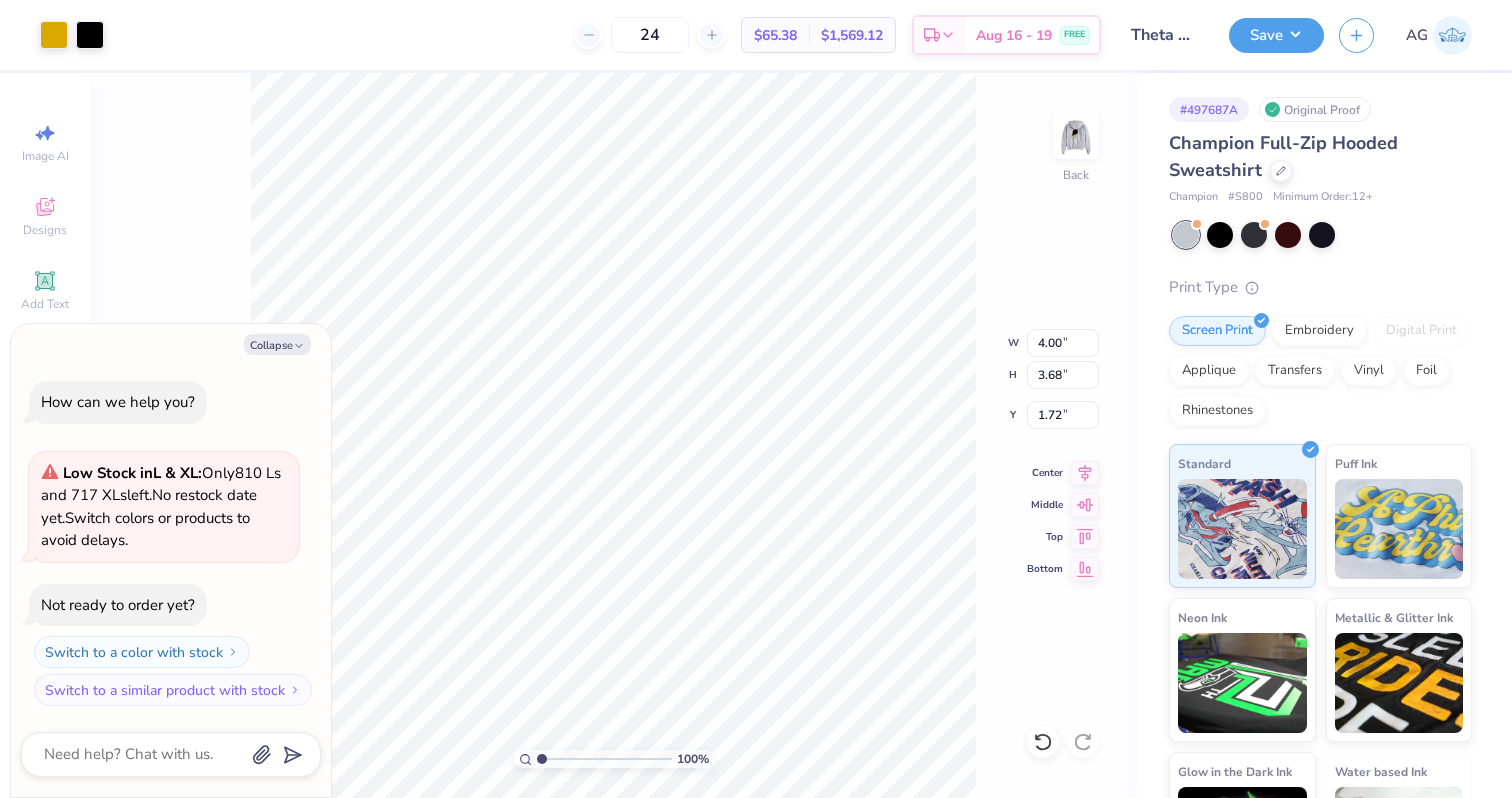 type on "x" 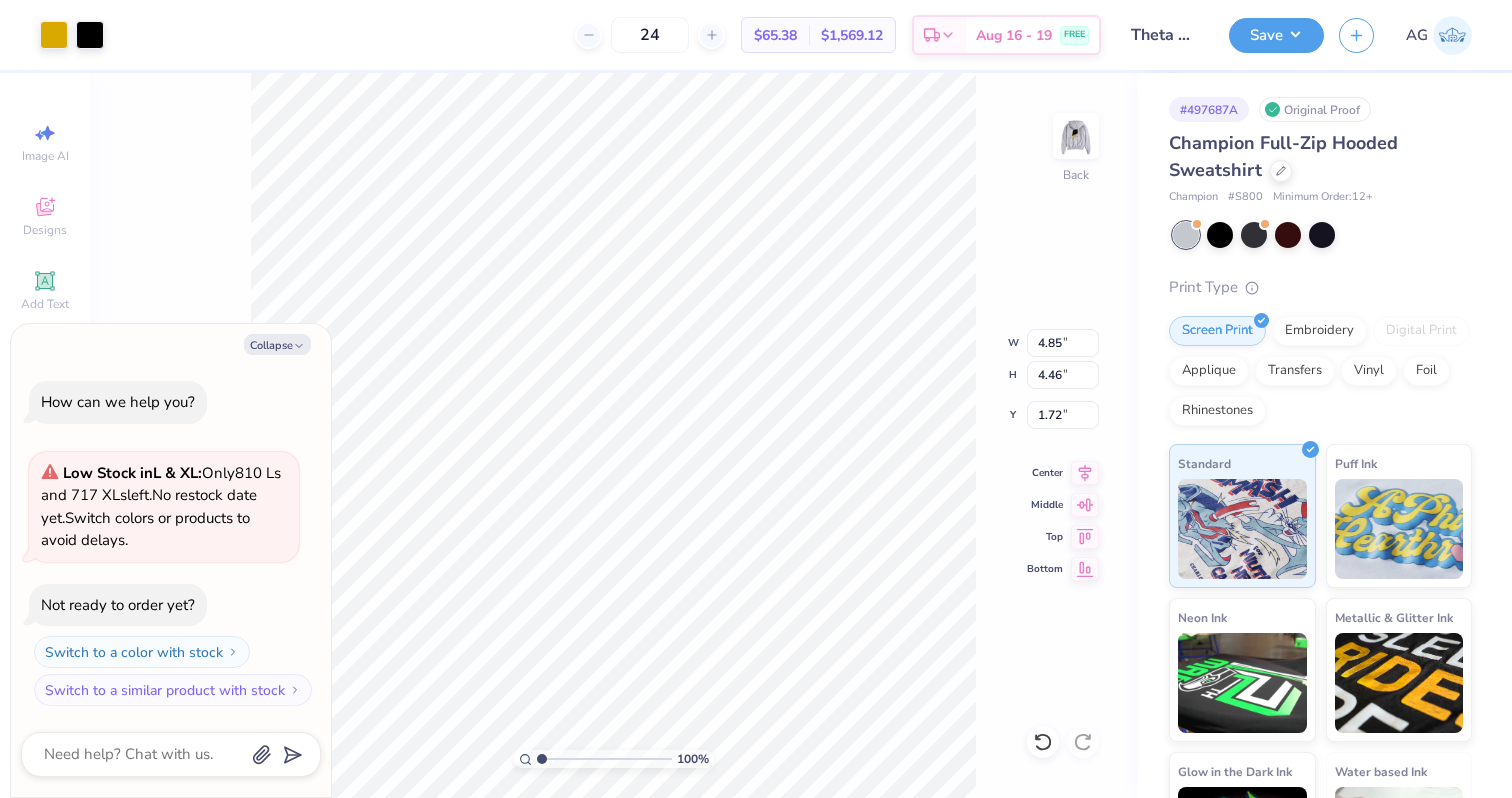 type on "x" 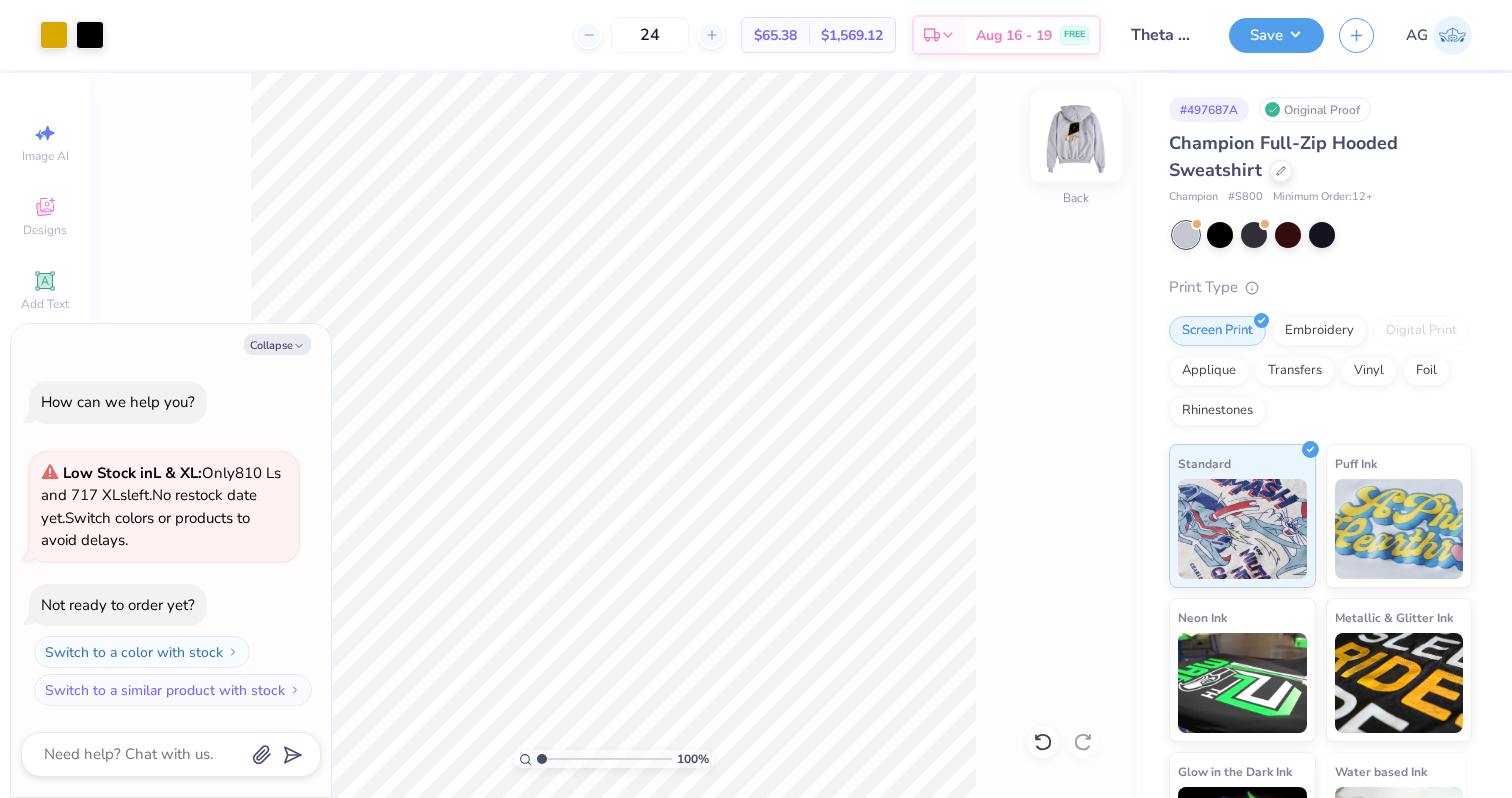 click at bounding box center (1076, 136) 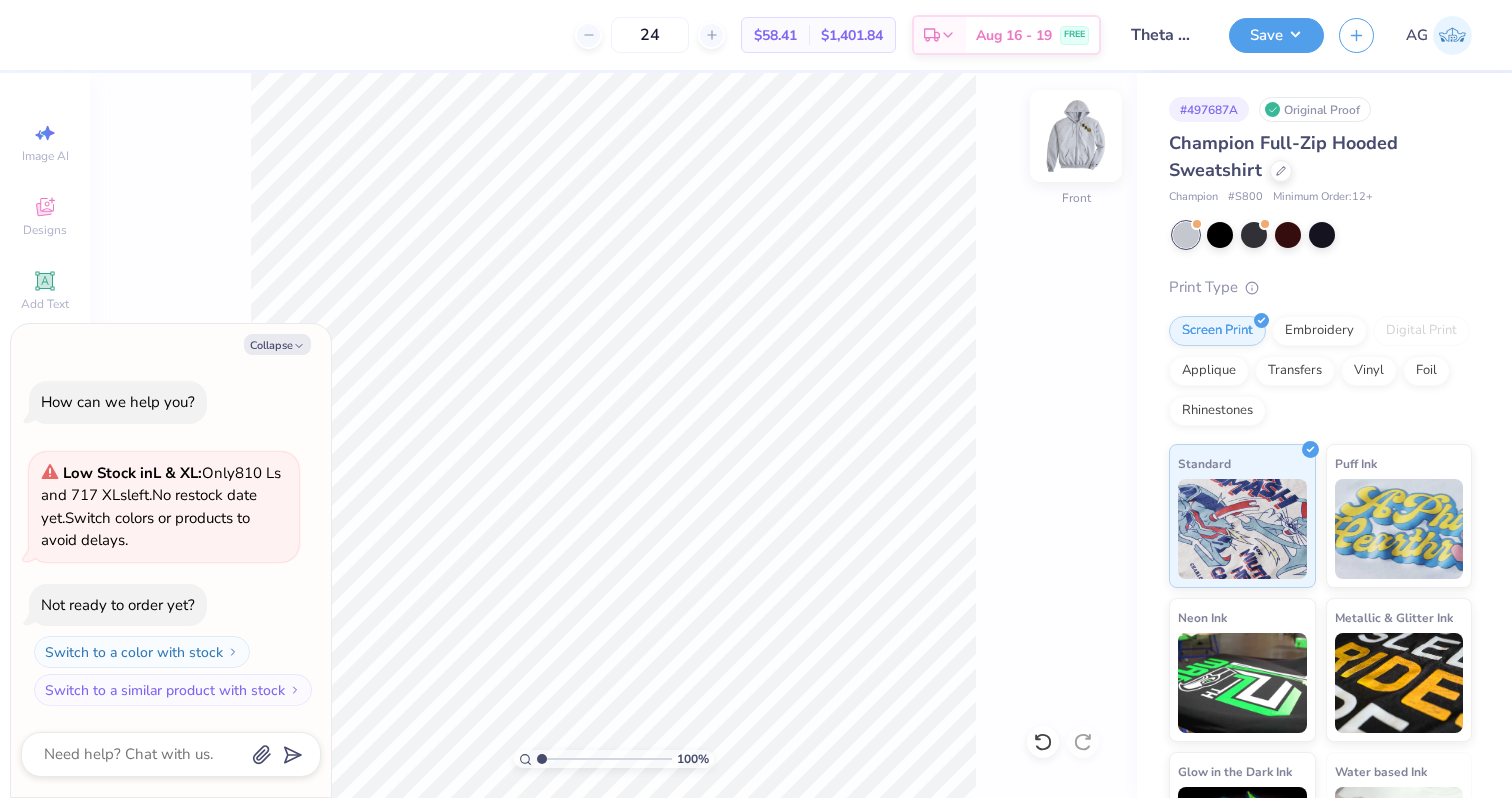click at bounding box center (1076, 136) 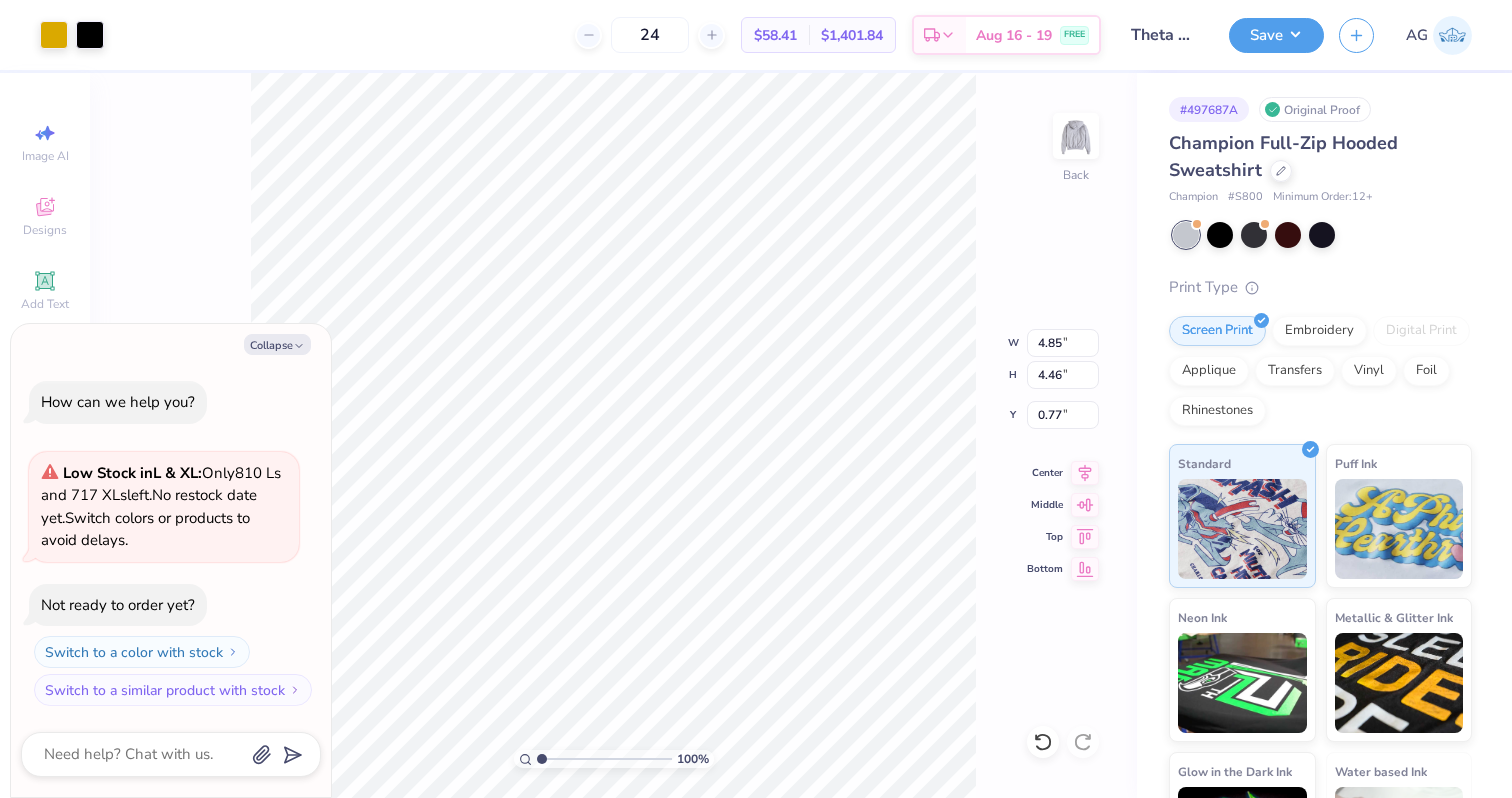 type on "x" 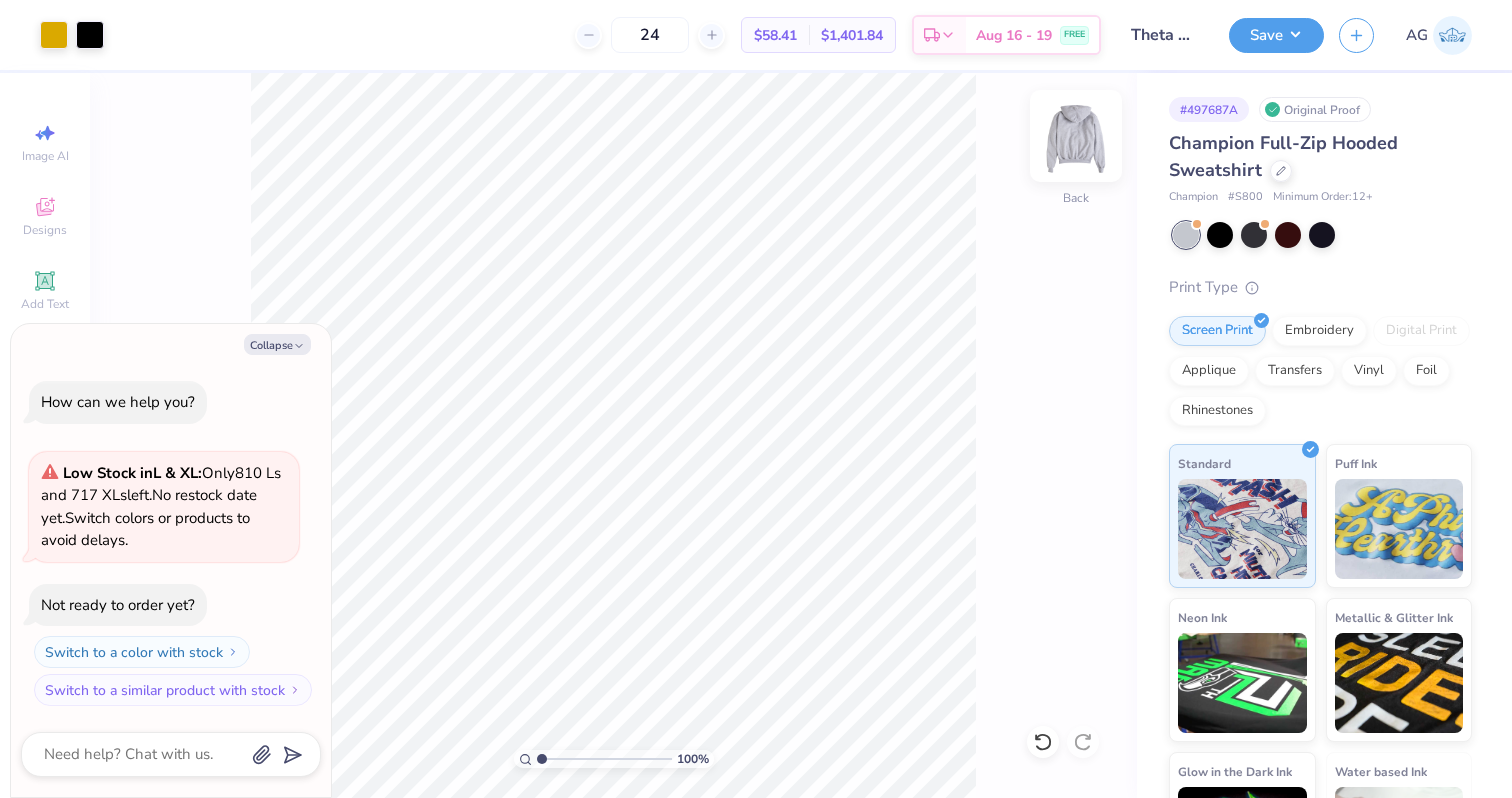click at bounding box center (1076, 136) 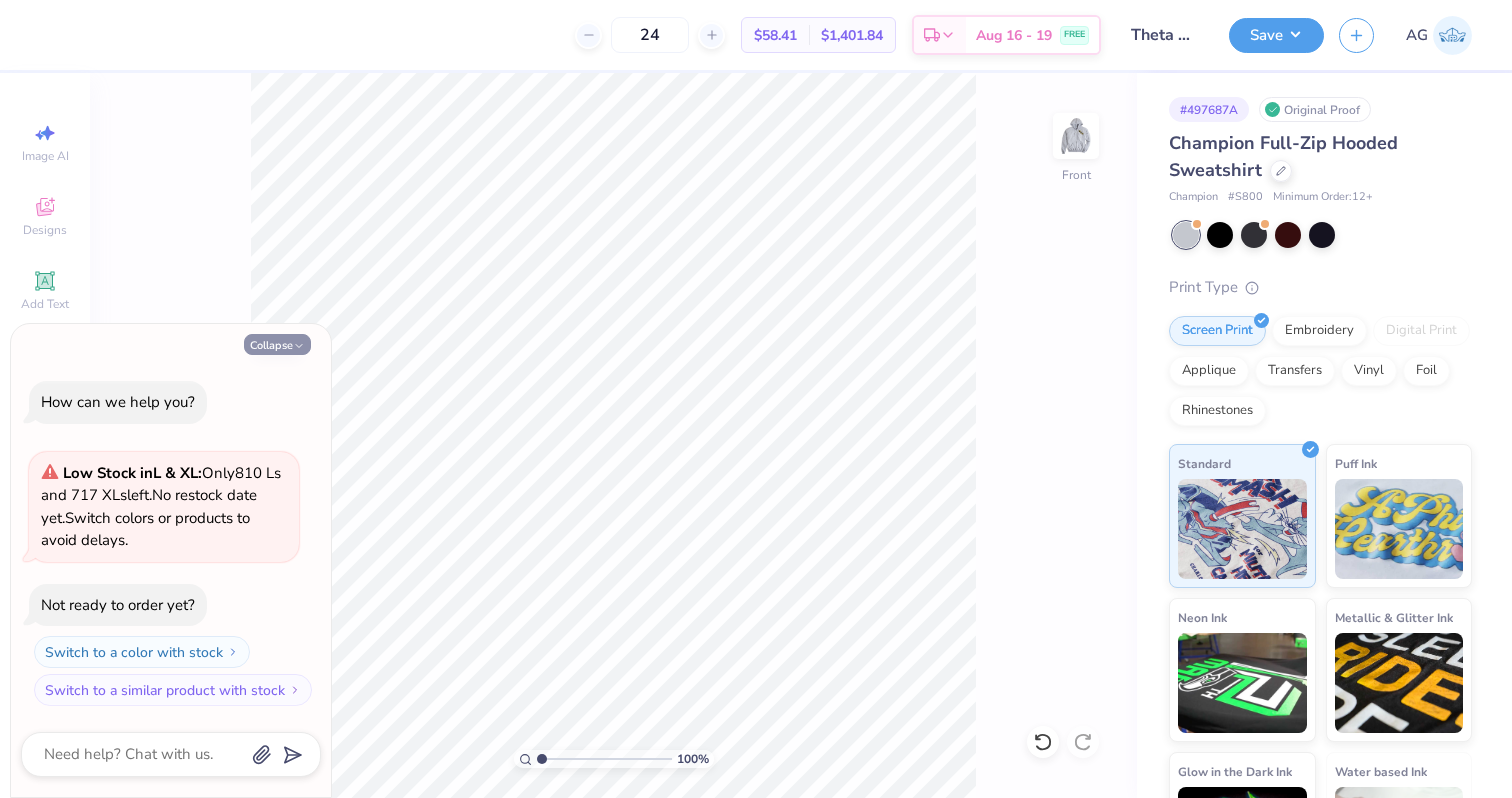 click on "Collapse" at bounding box center [277, 344] 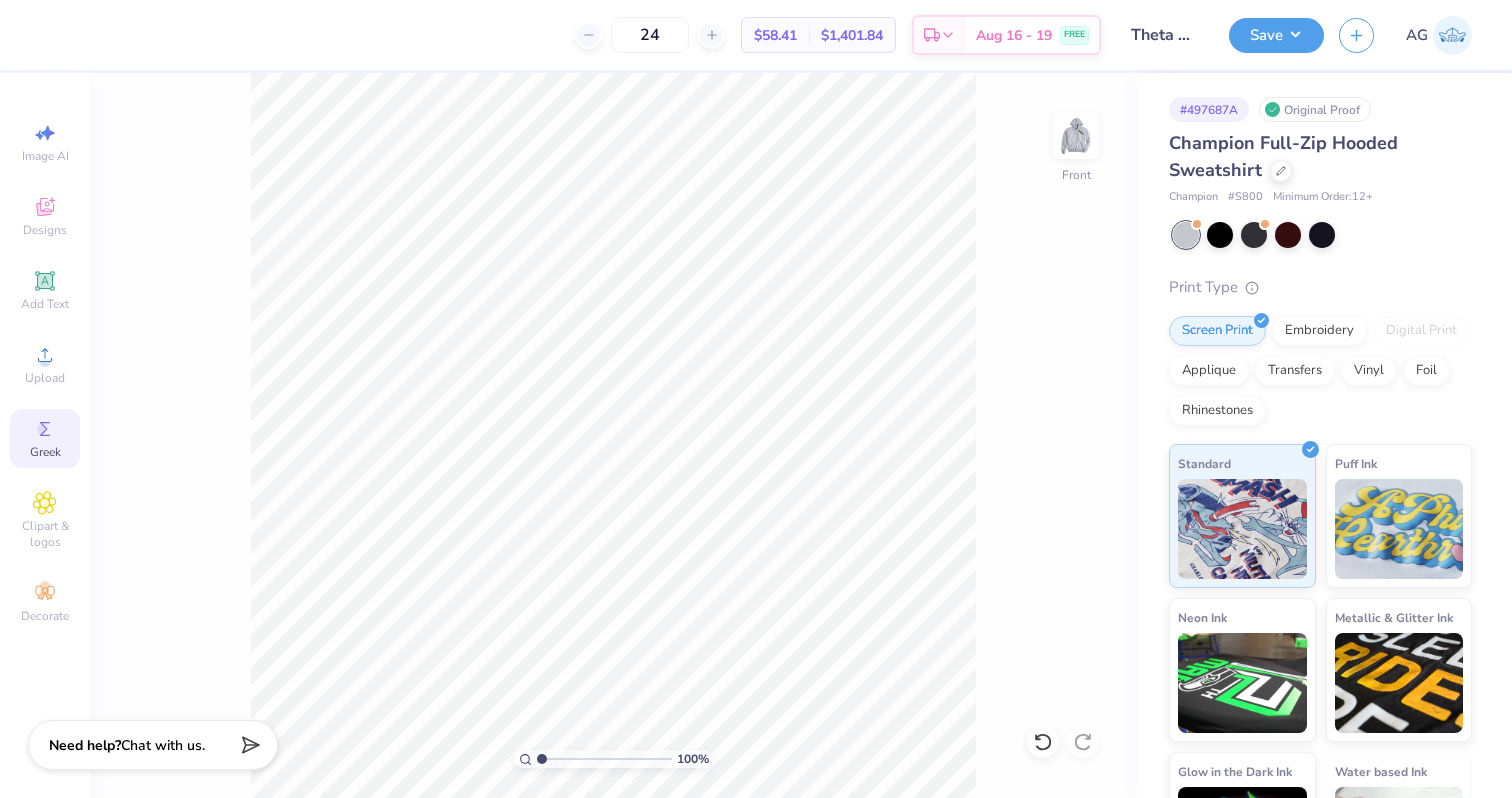 click 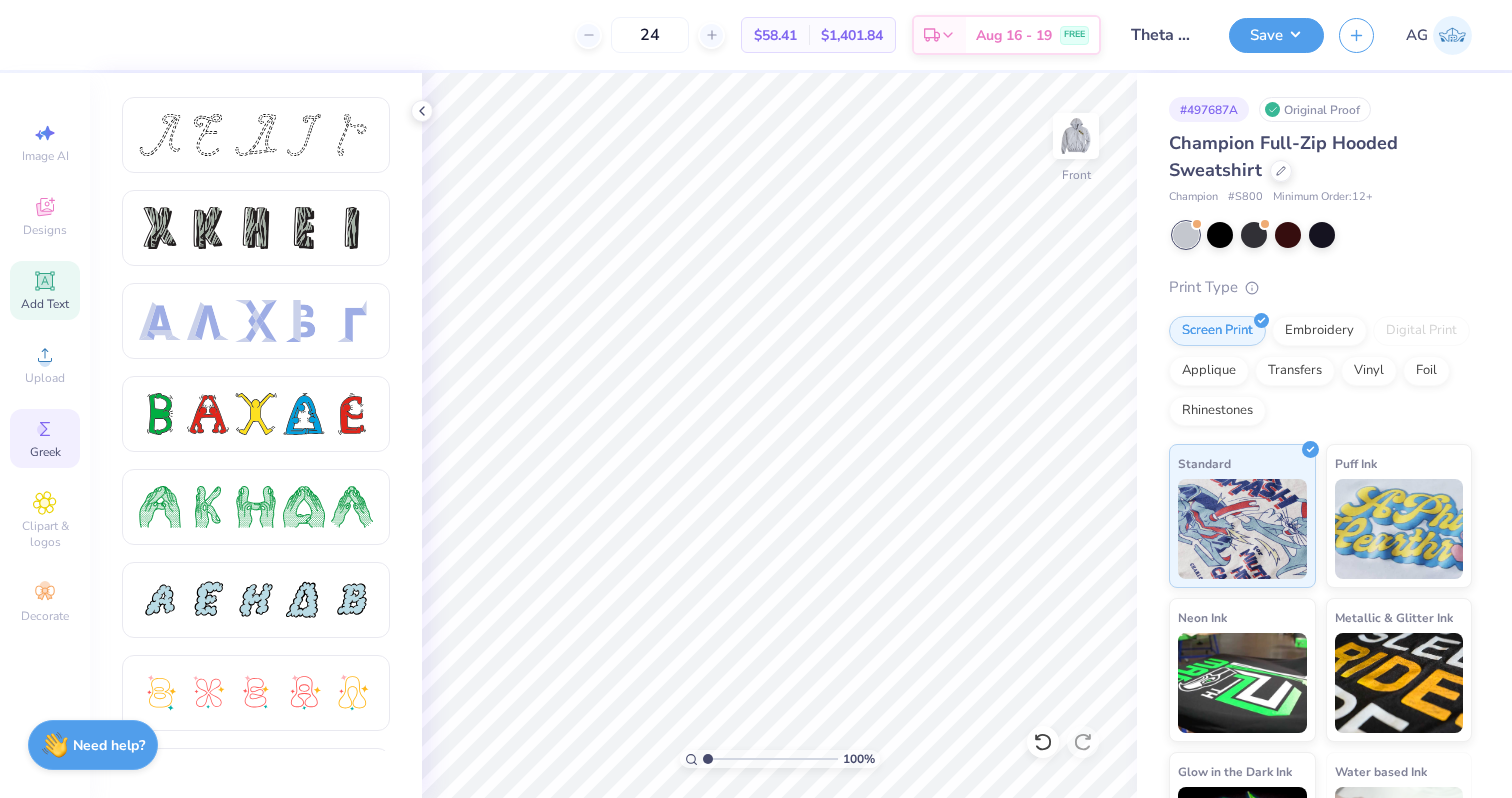 click 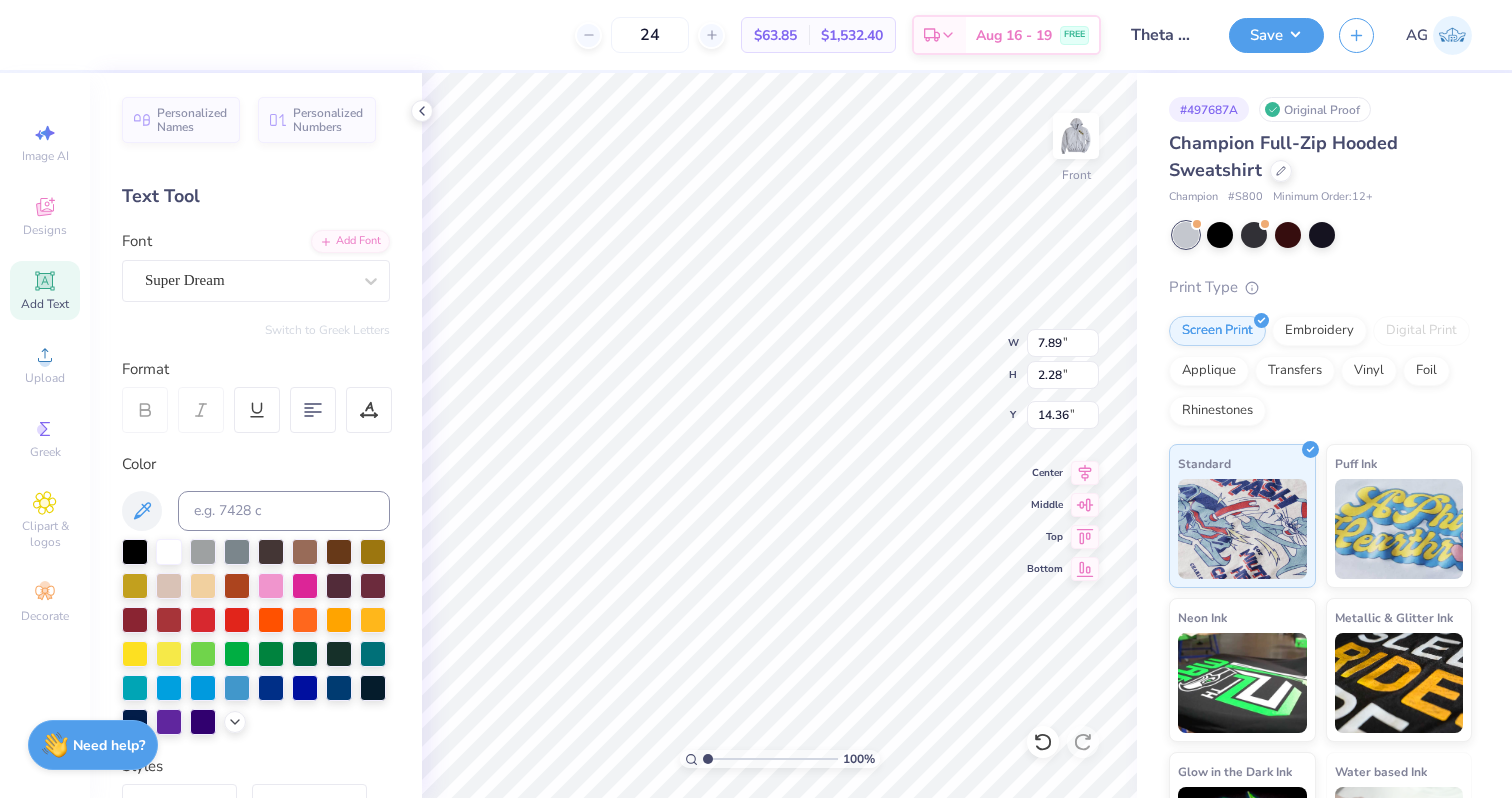scroll, scrollTop: 0, scrollLeft: 1, axis: horizontal 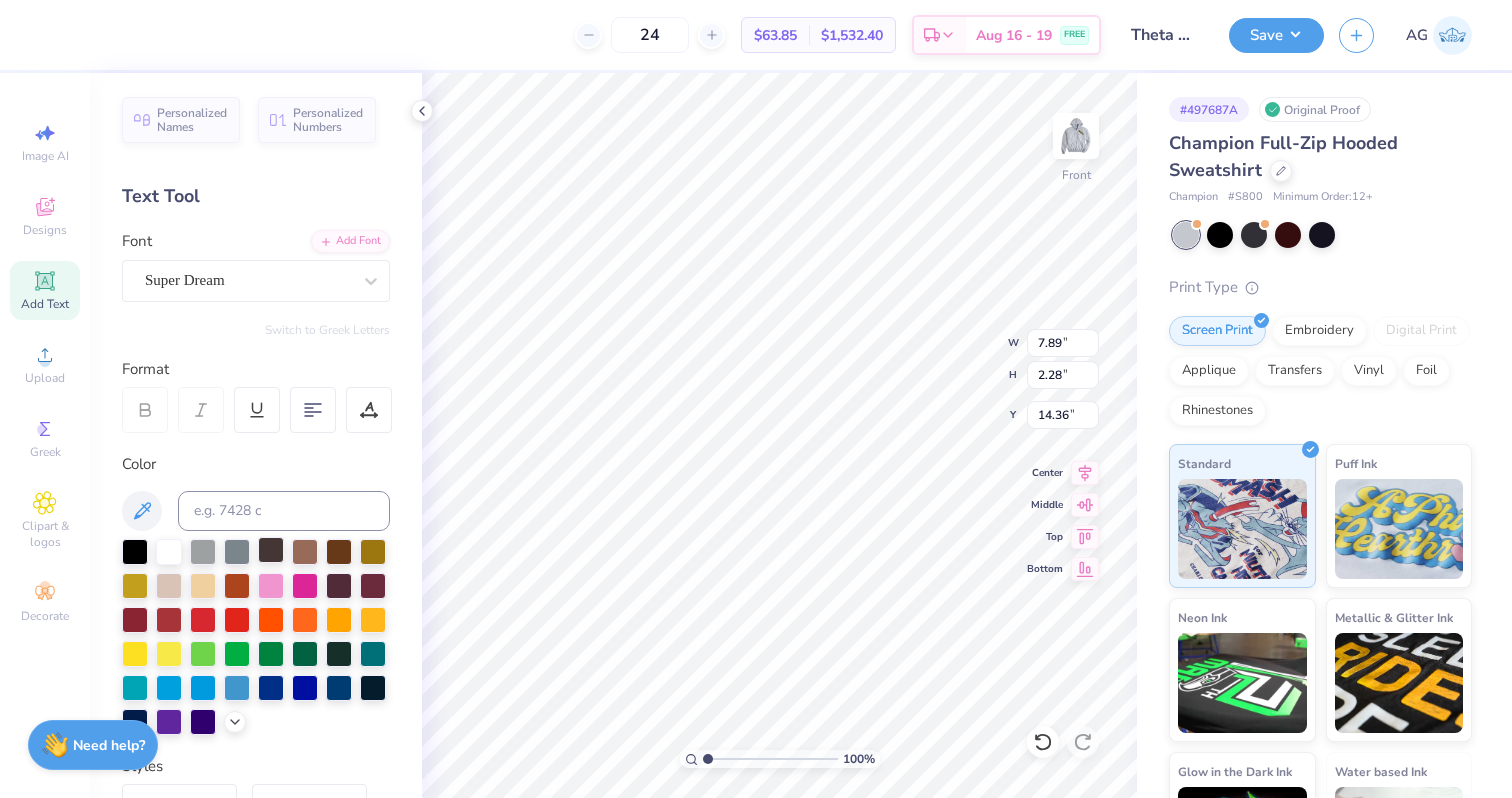 type on "THETA." 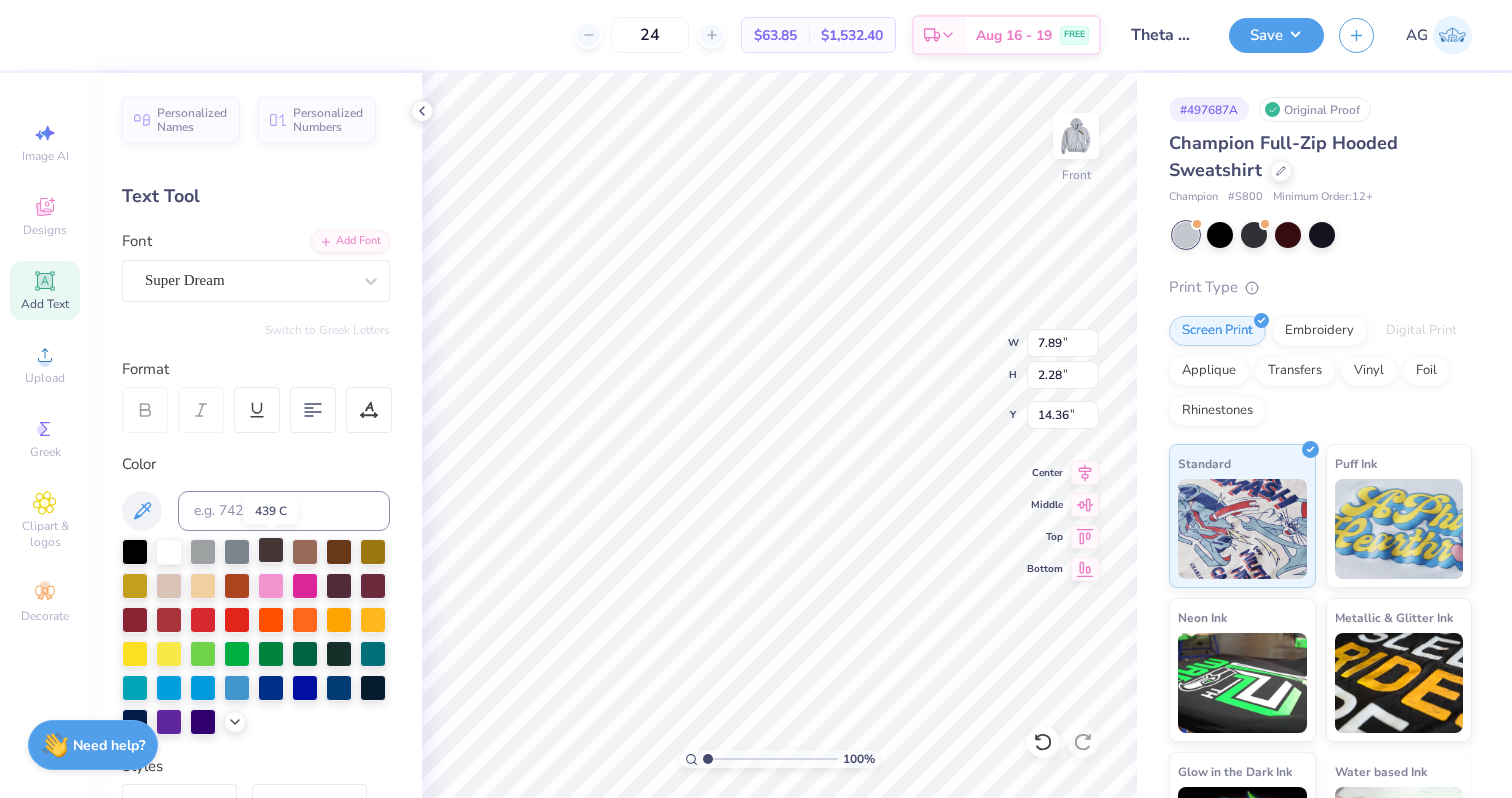 click at bounding box center [271, 550] 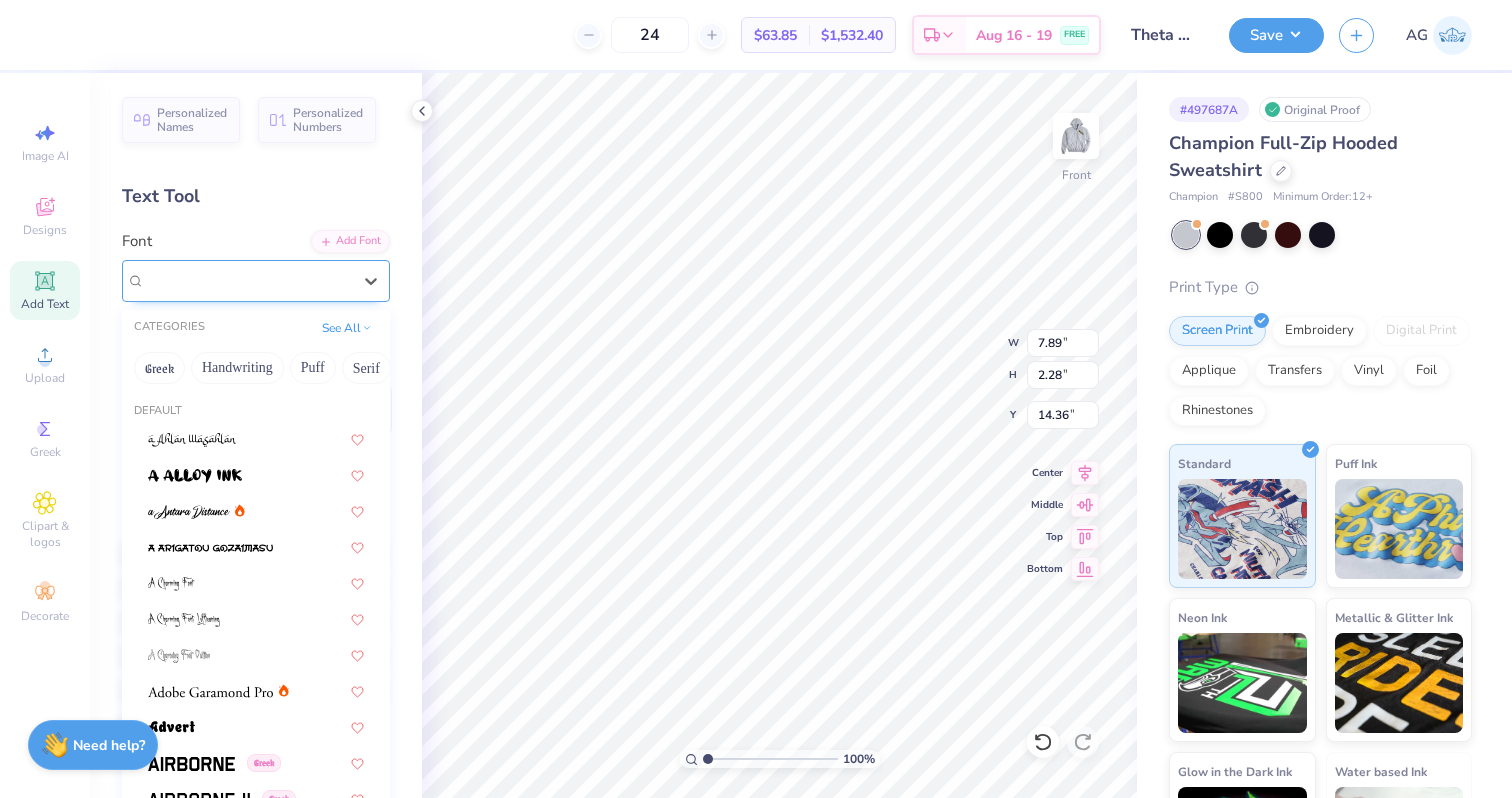 click on "Super Dream" at bounding box center (256, 281) 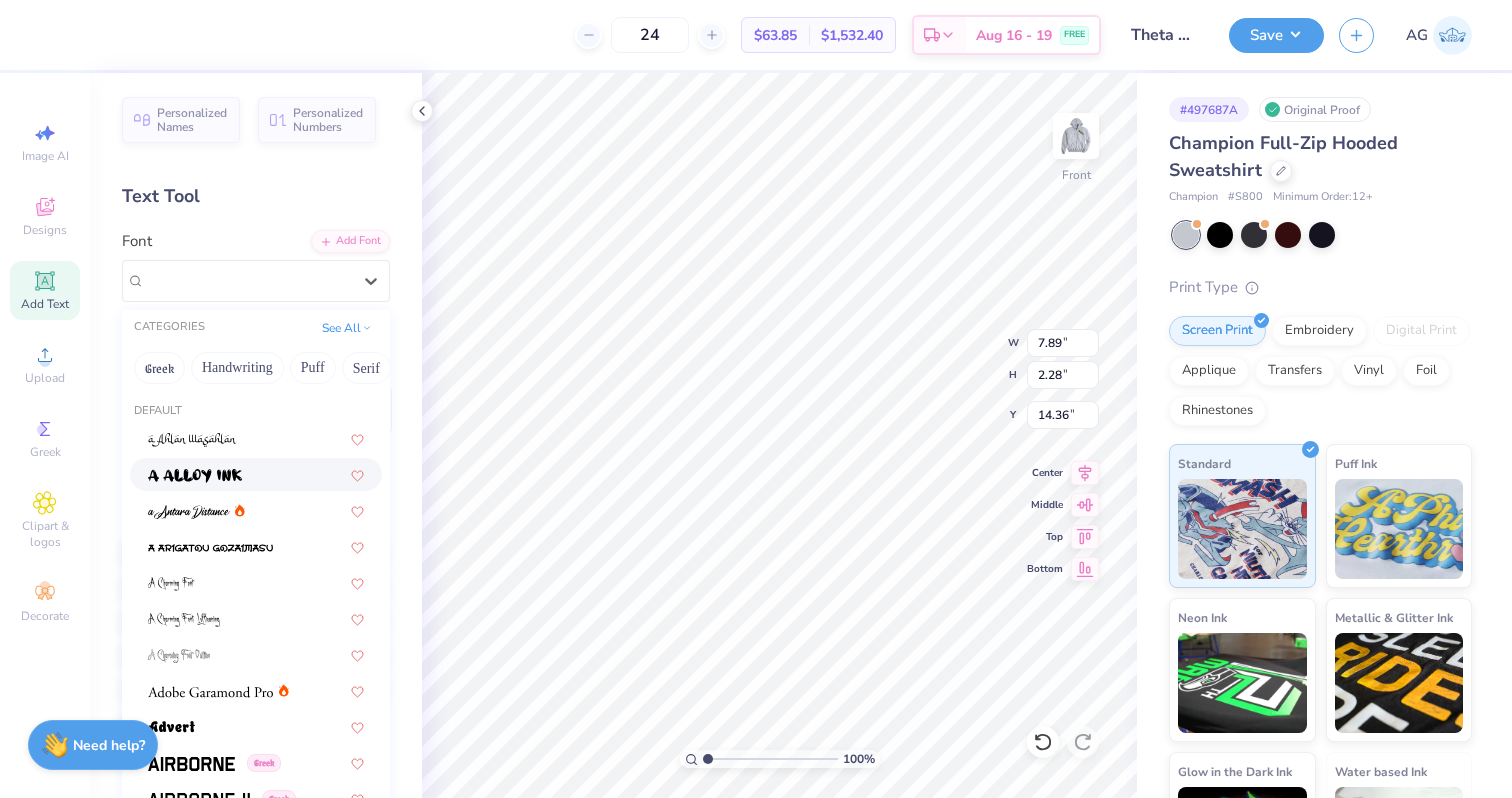 click at bounding box center [256, 474] 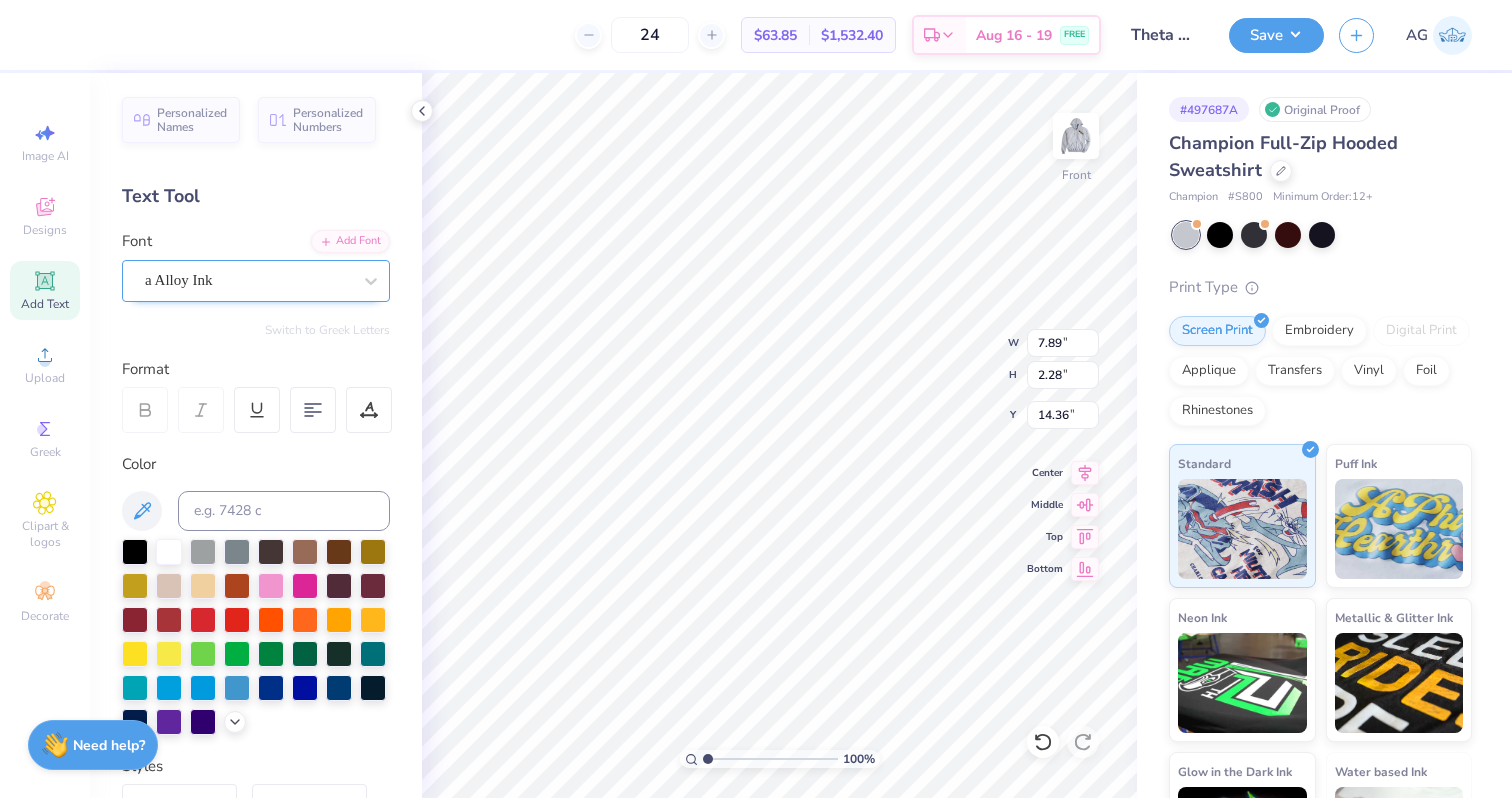 click on "a Alloy Ink" at bounding box center [248, 280] 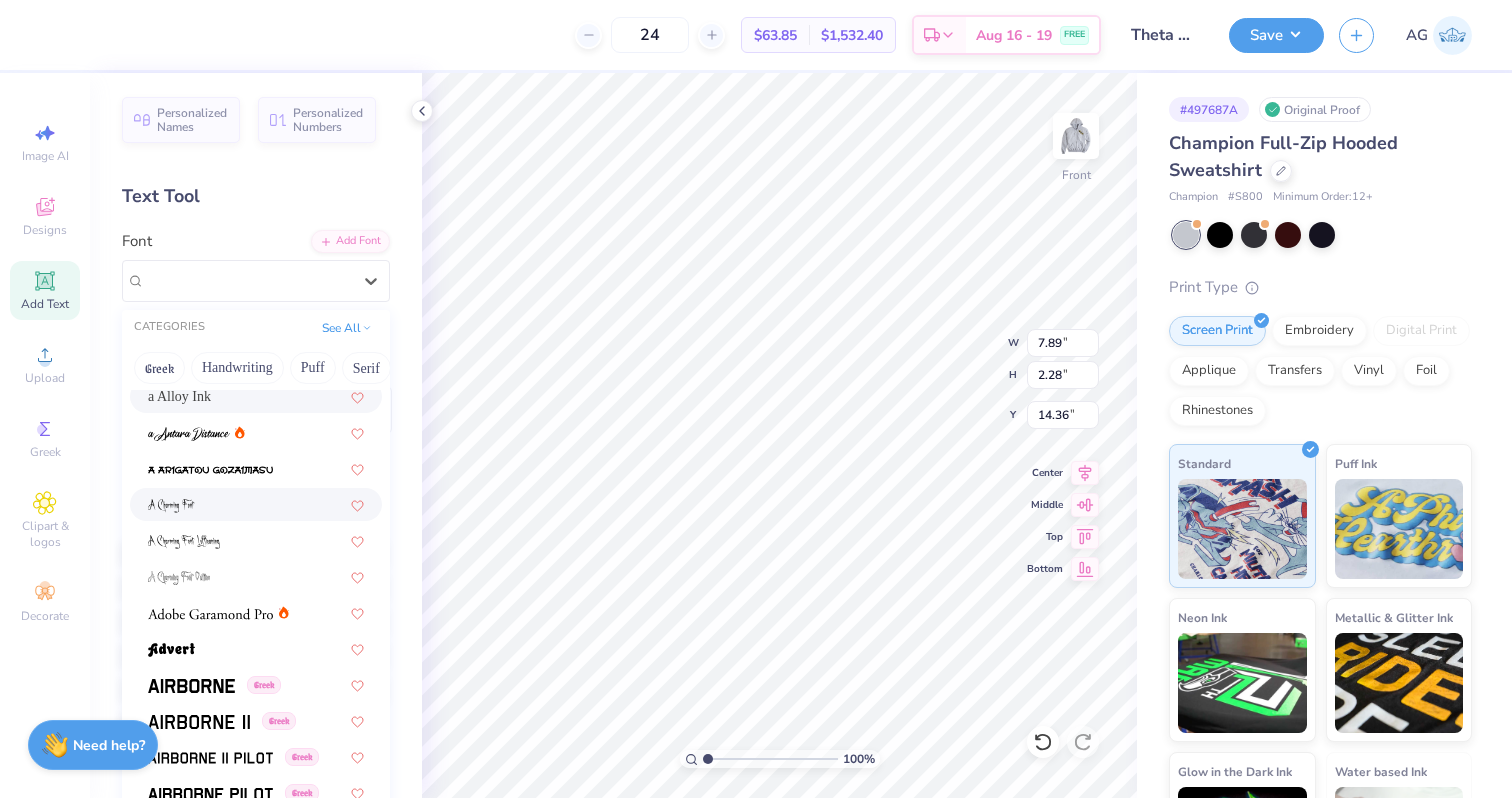 scroll, scrollTop: 82, scrollLeft: 0, axis: vertical 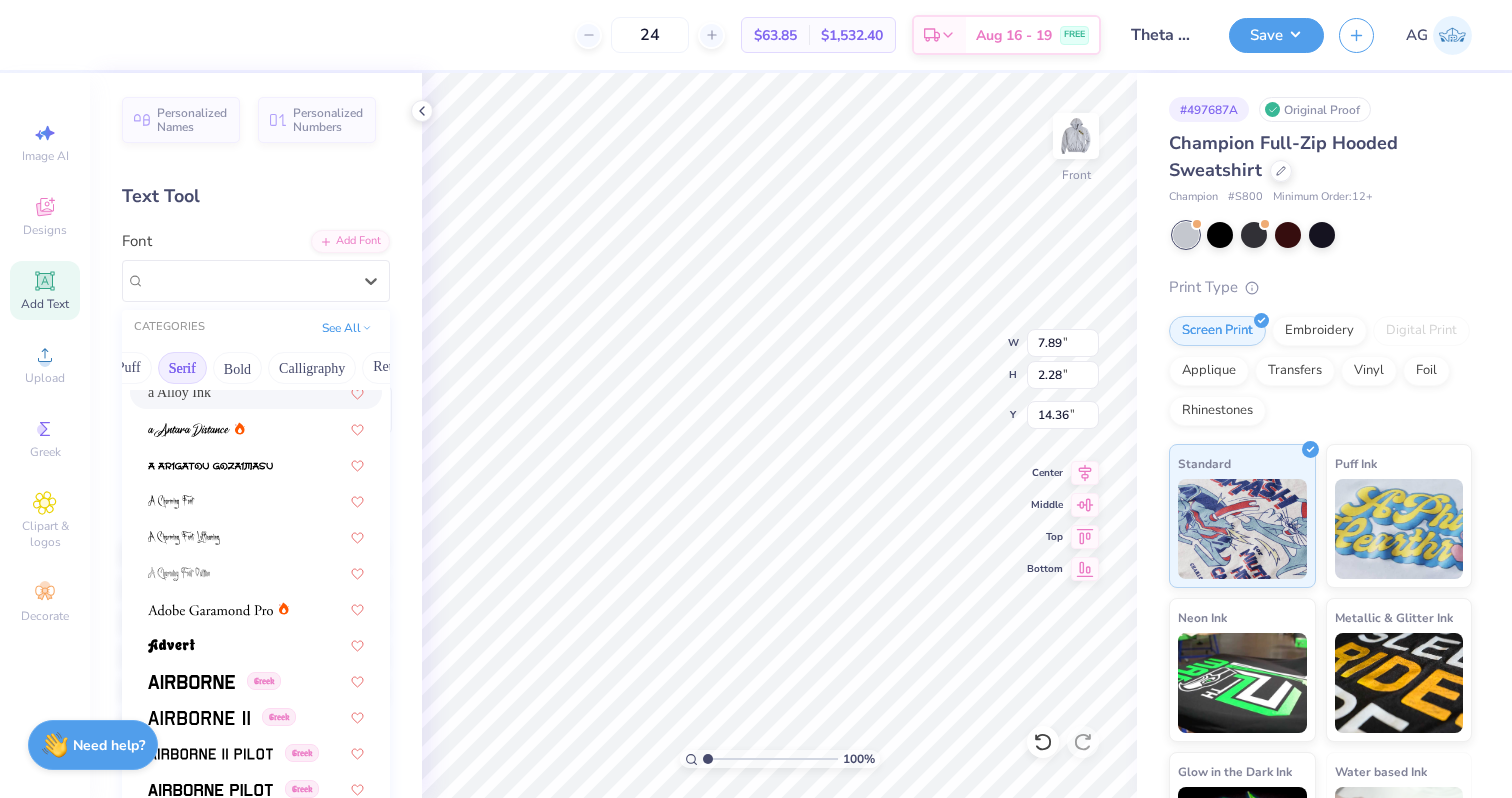 click on "Serif" at bounding box center (182, 368) 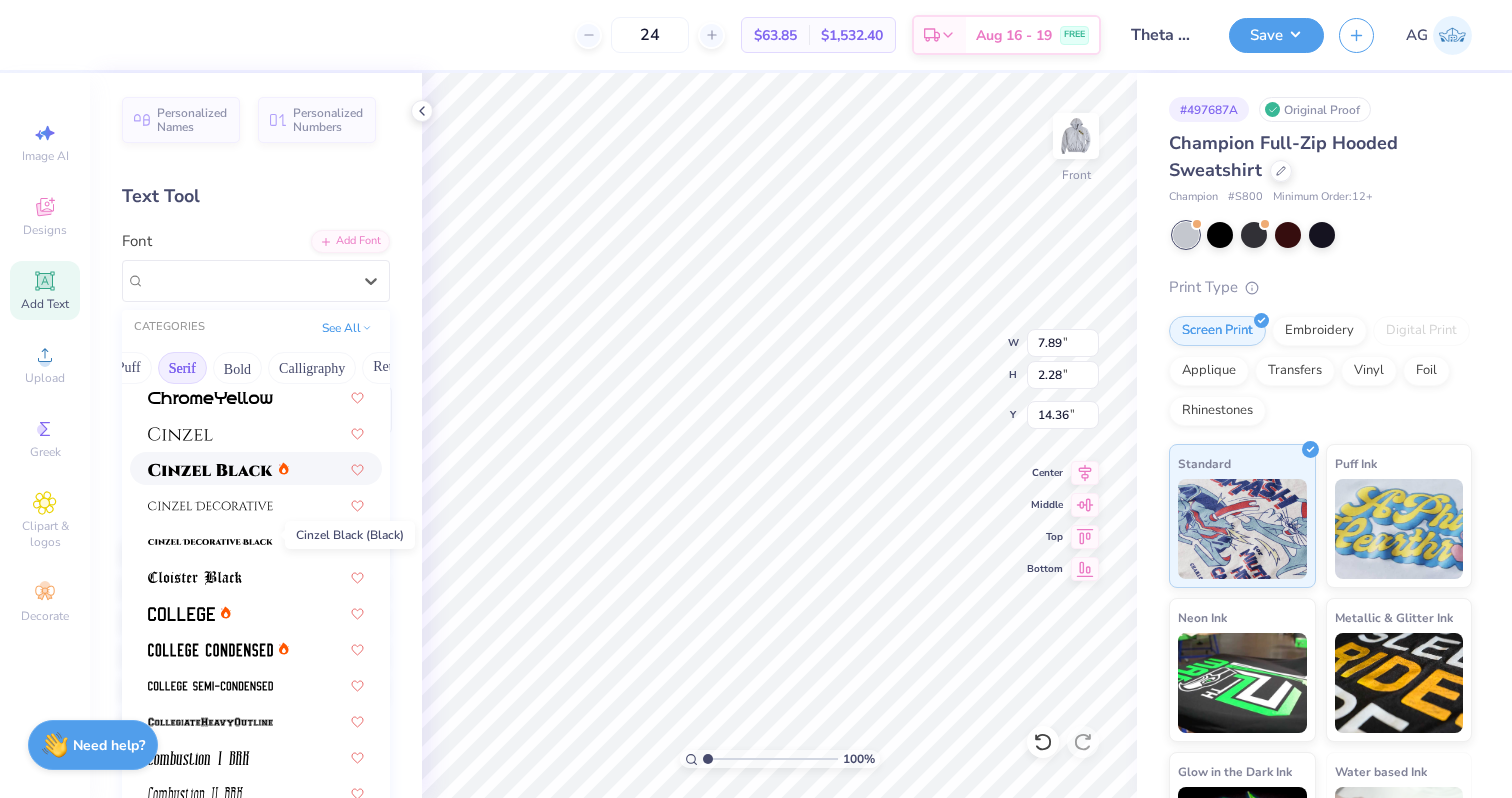 scroll, scrollTop: 371, scrollLeft: 0, axis: vertical 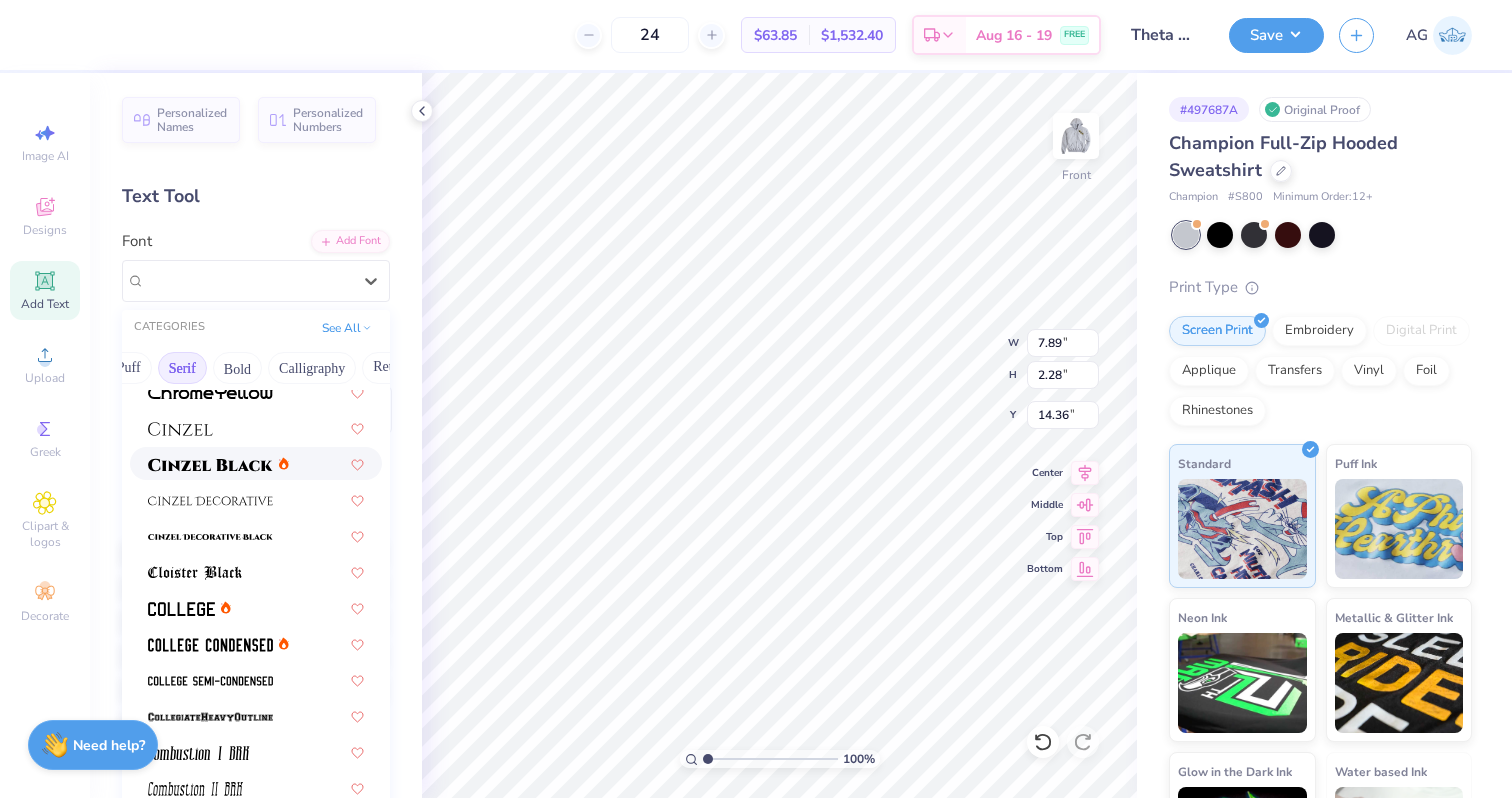 click at bounding box center (210, 465) 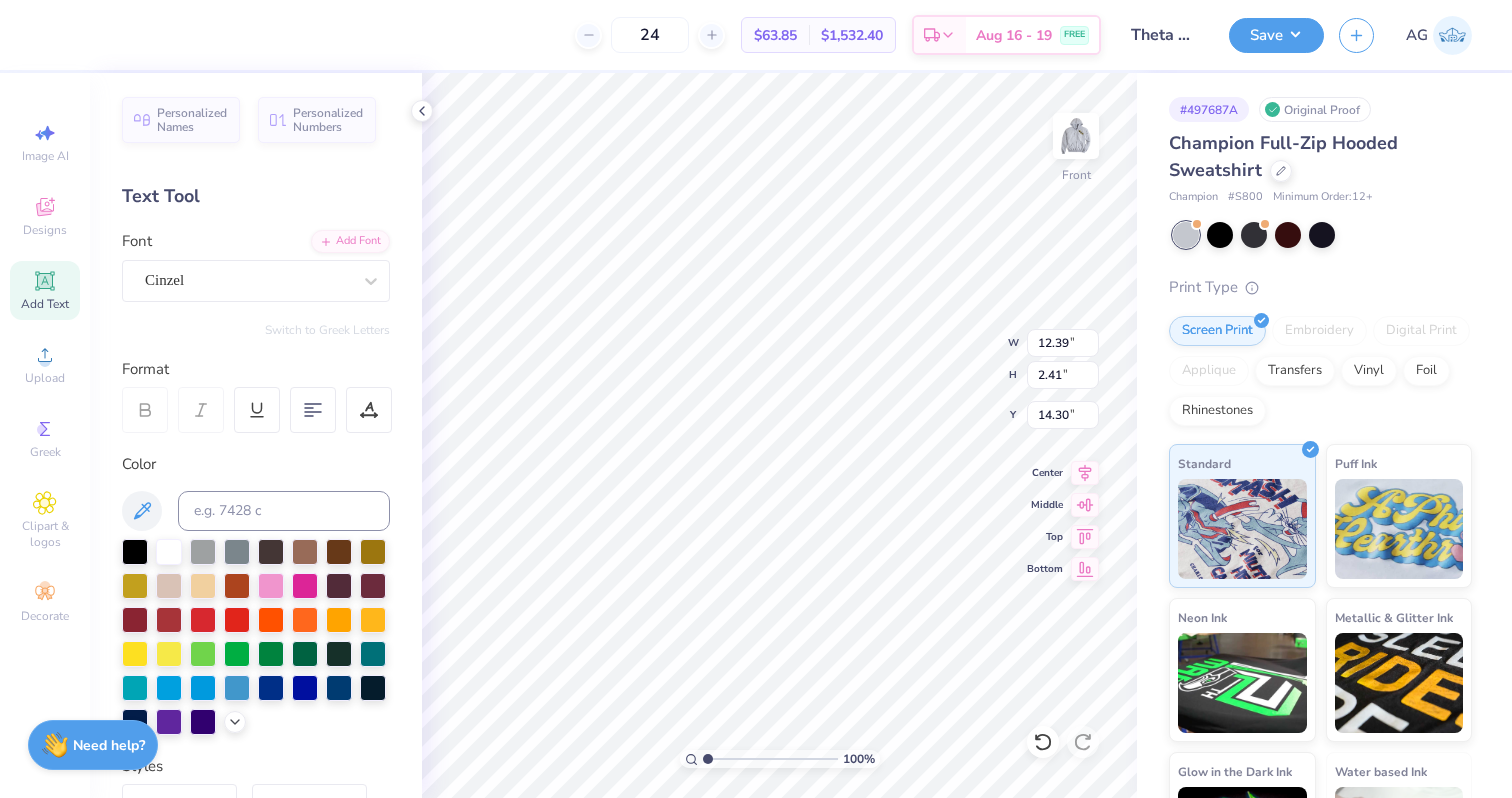 type on "8.72" 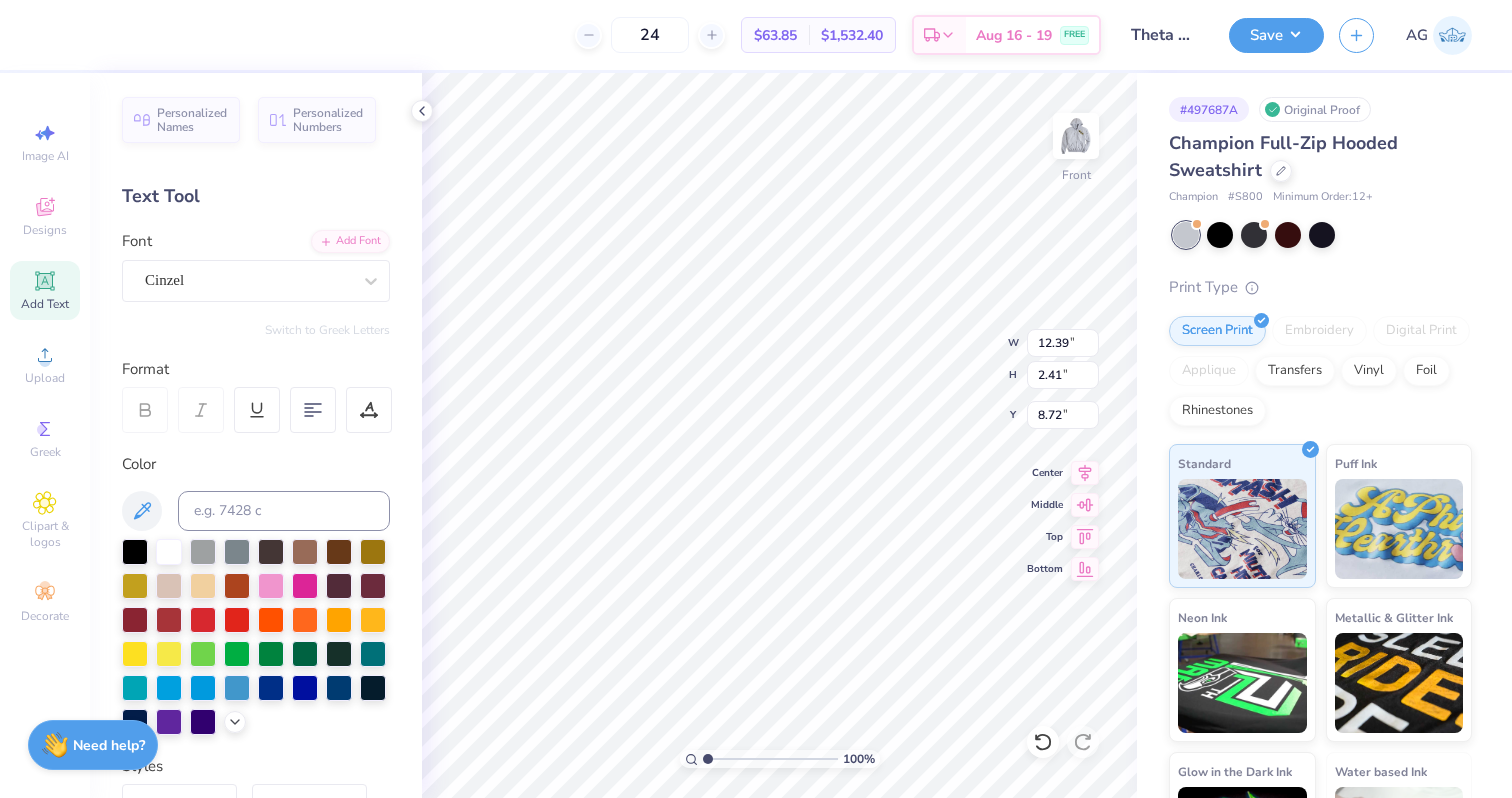 scroll, scrollTop: 0, scrollLeft: 0, axis: both 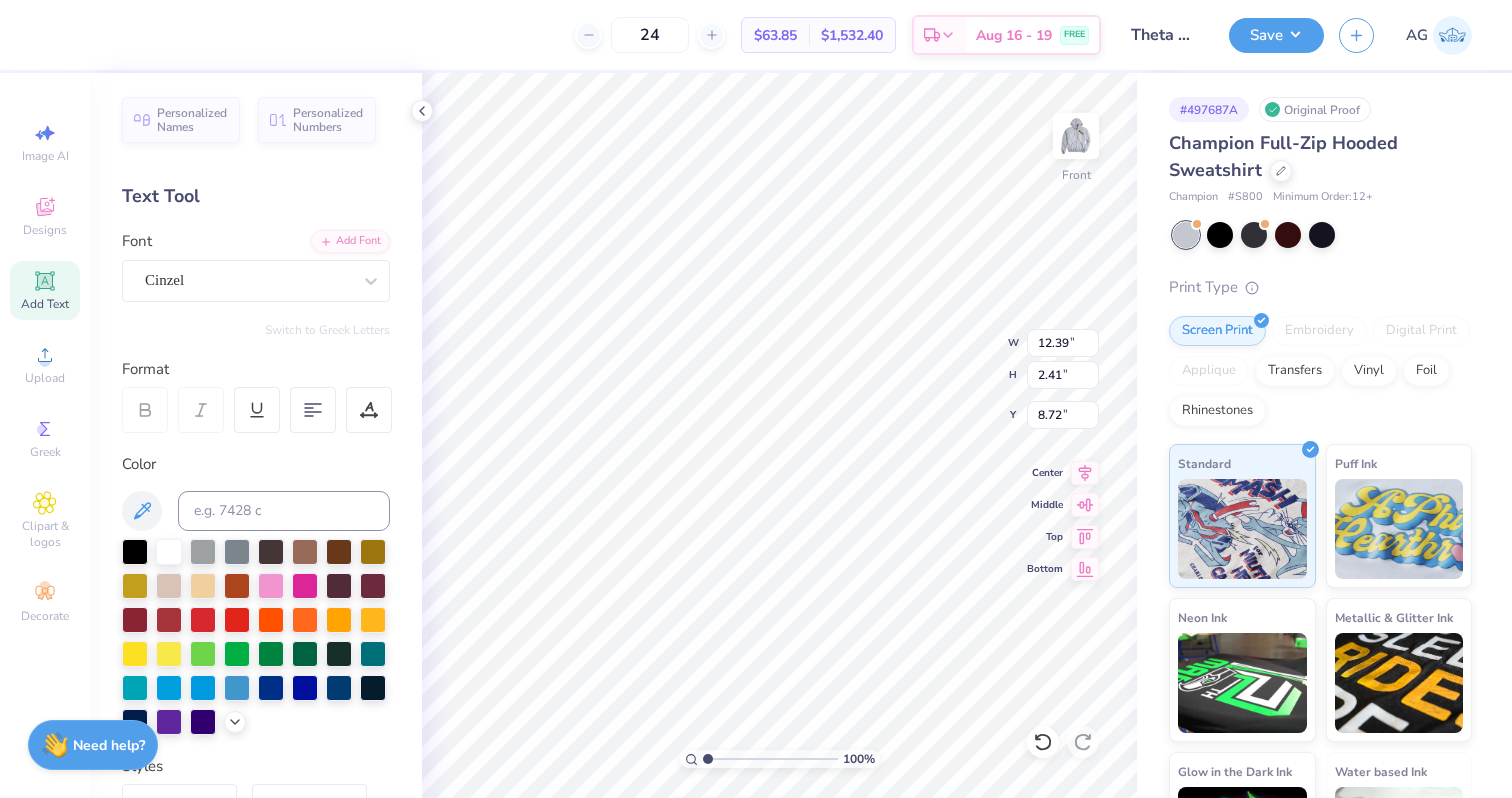 type on "Black and gold till we are old." 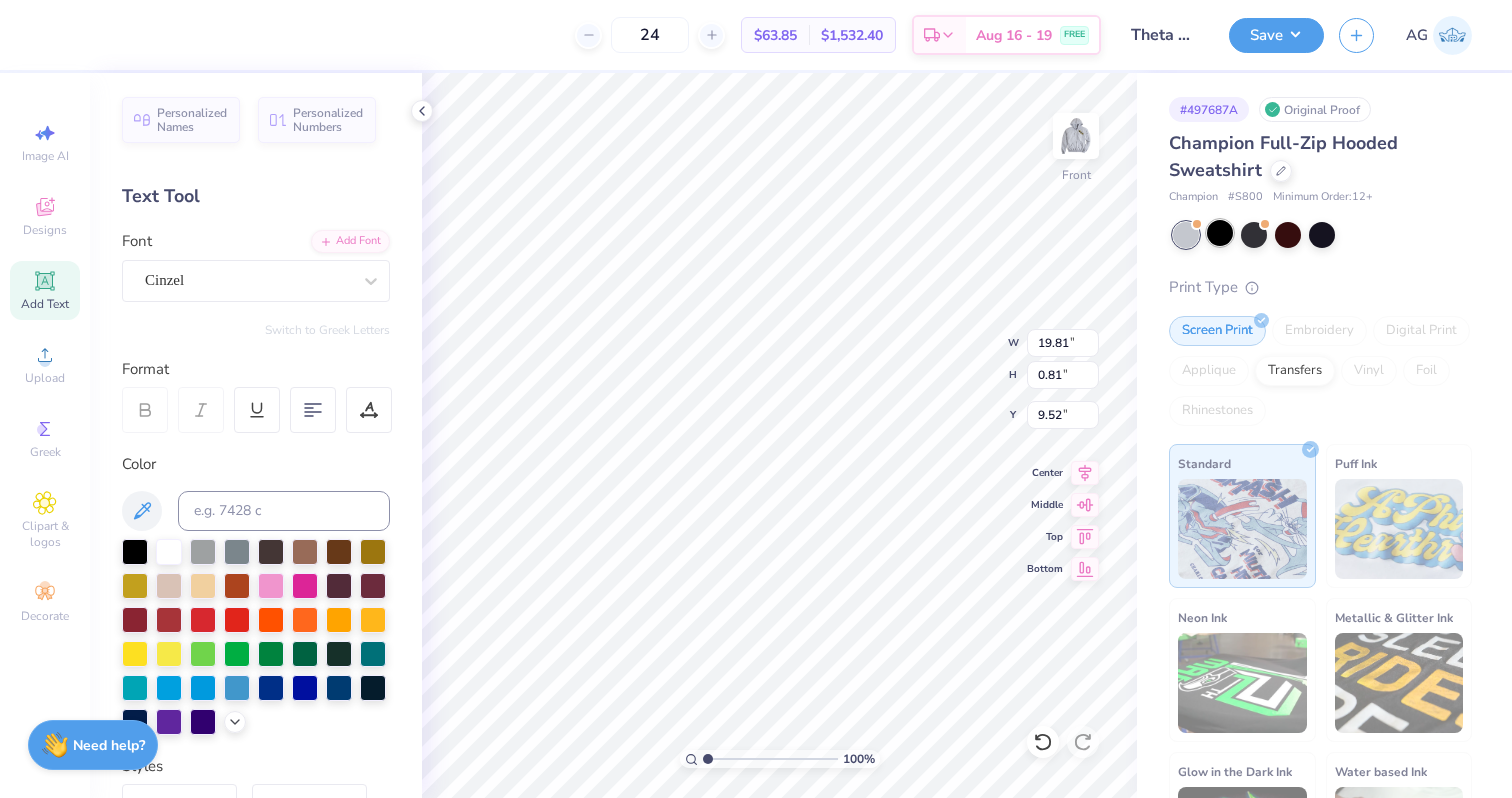 click at bounding box center [1220, 233] 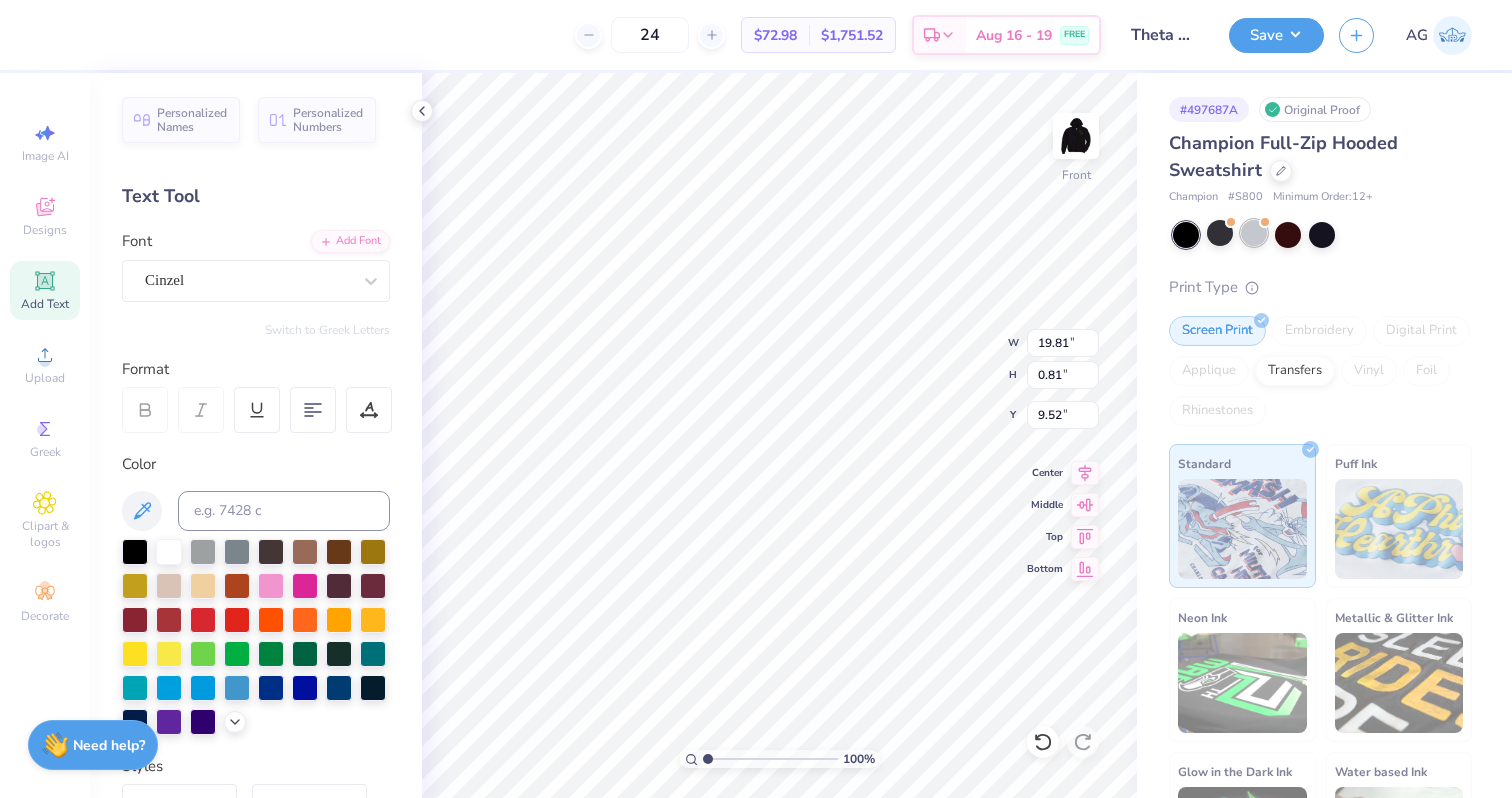 click at bounding box center (1254, 233) 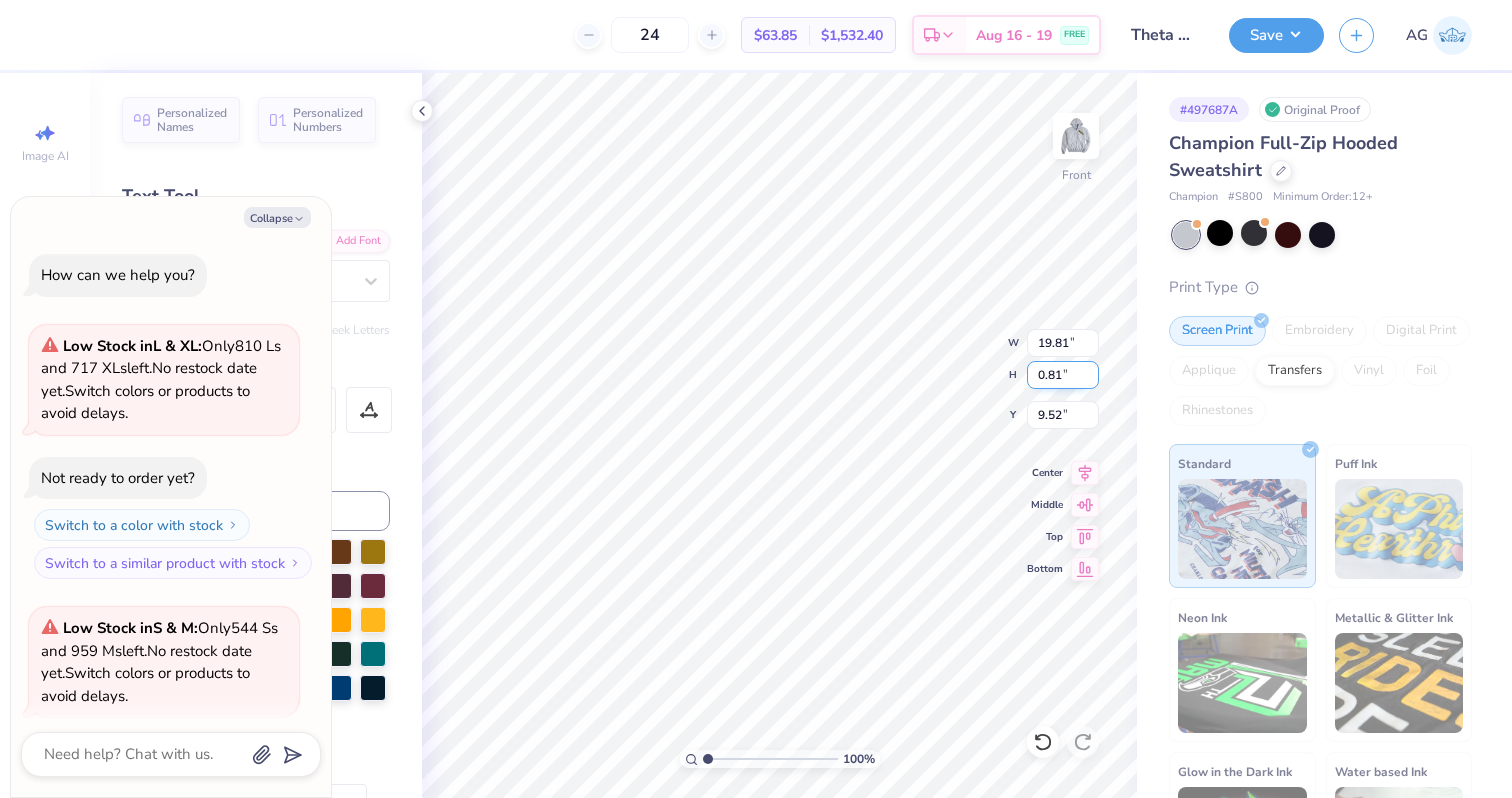 scroll, scrollTop: 117, scrollLeft: 0, axis: vertical 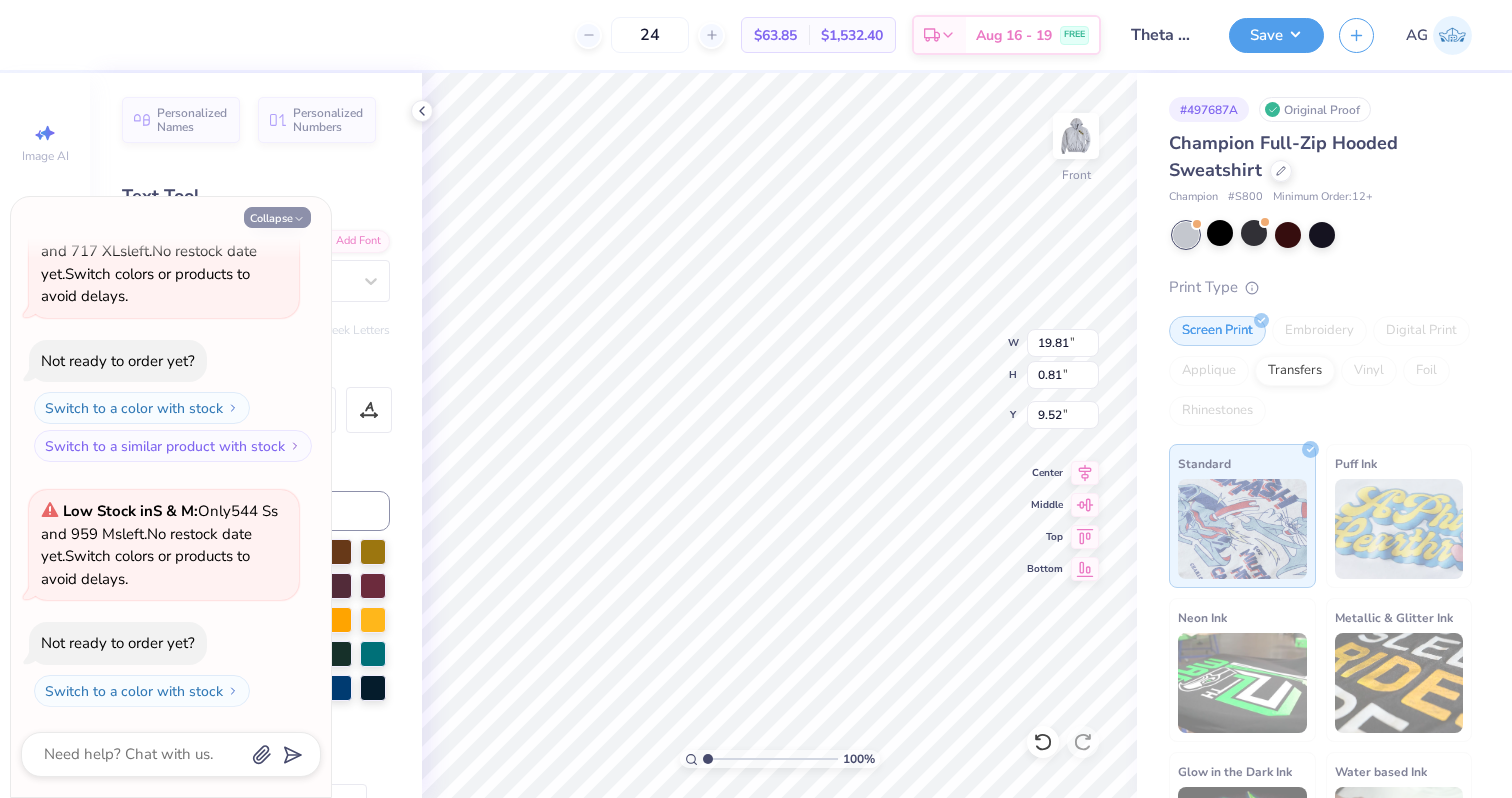 click on "Collapse" at bounding box center [277, 217] 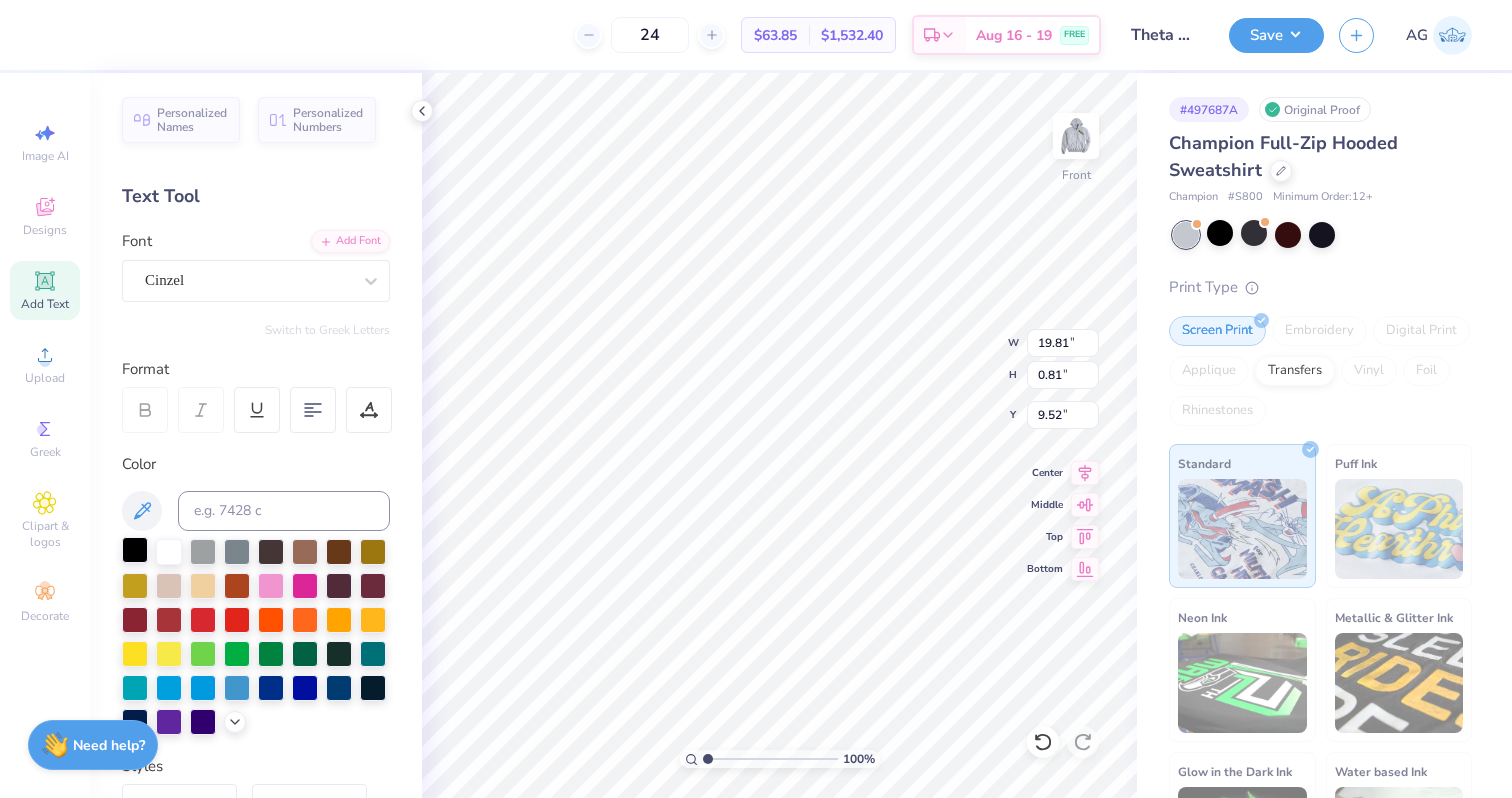 click at bounding box center [135, 550] 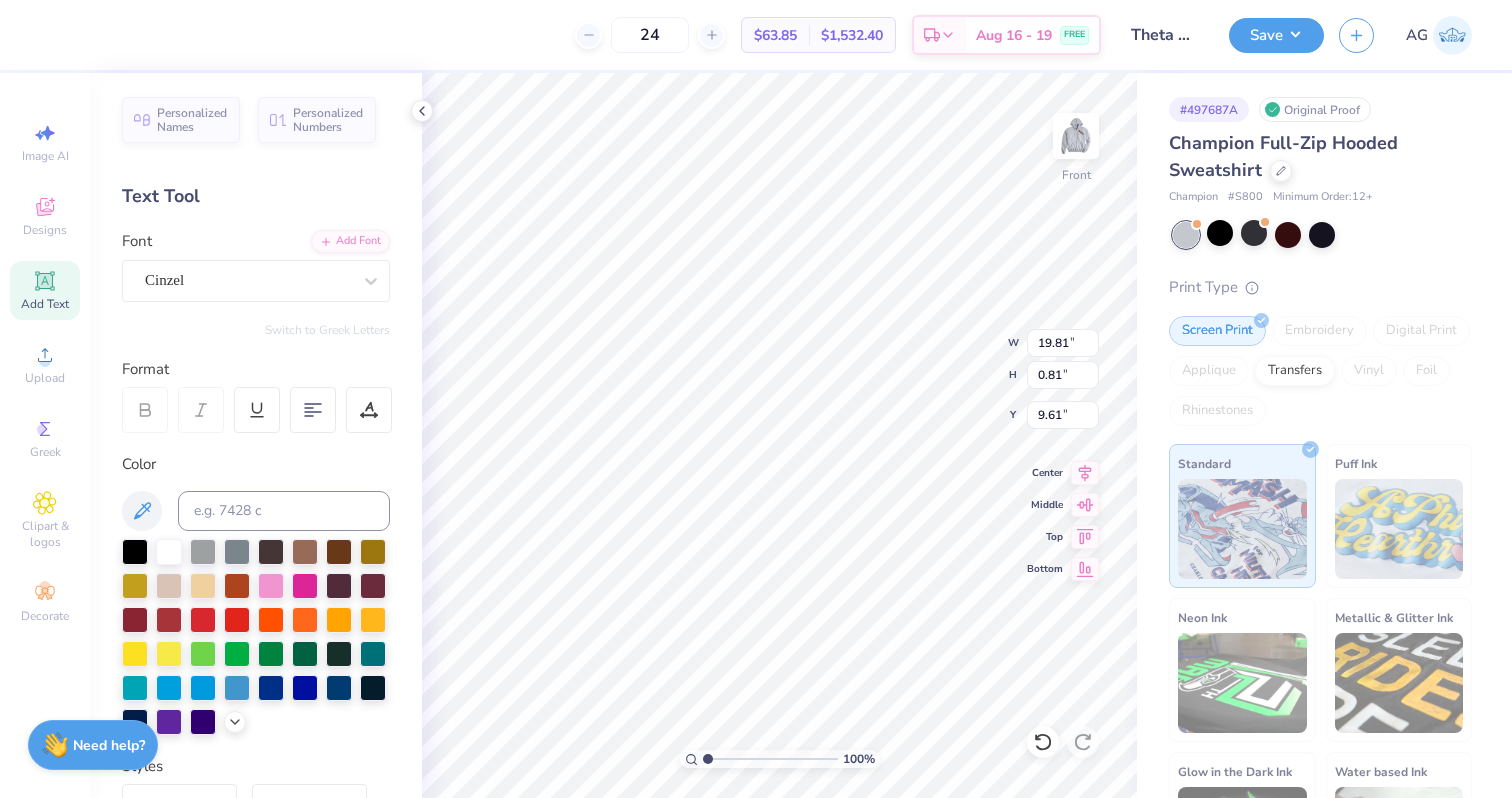 type on "9.63" 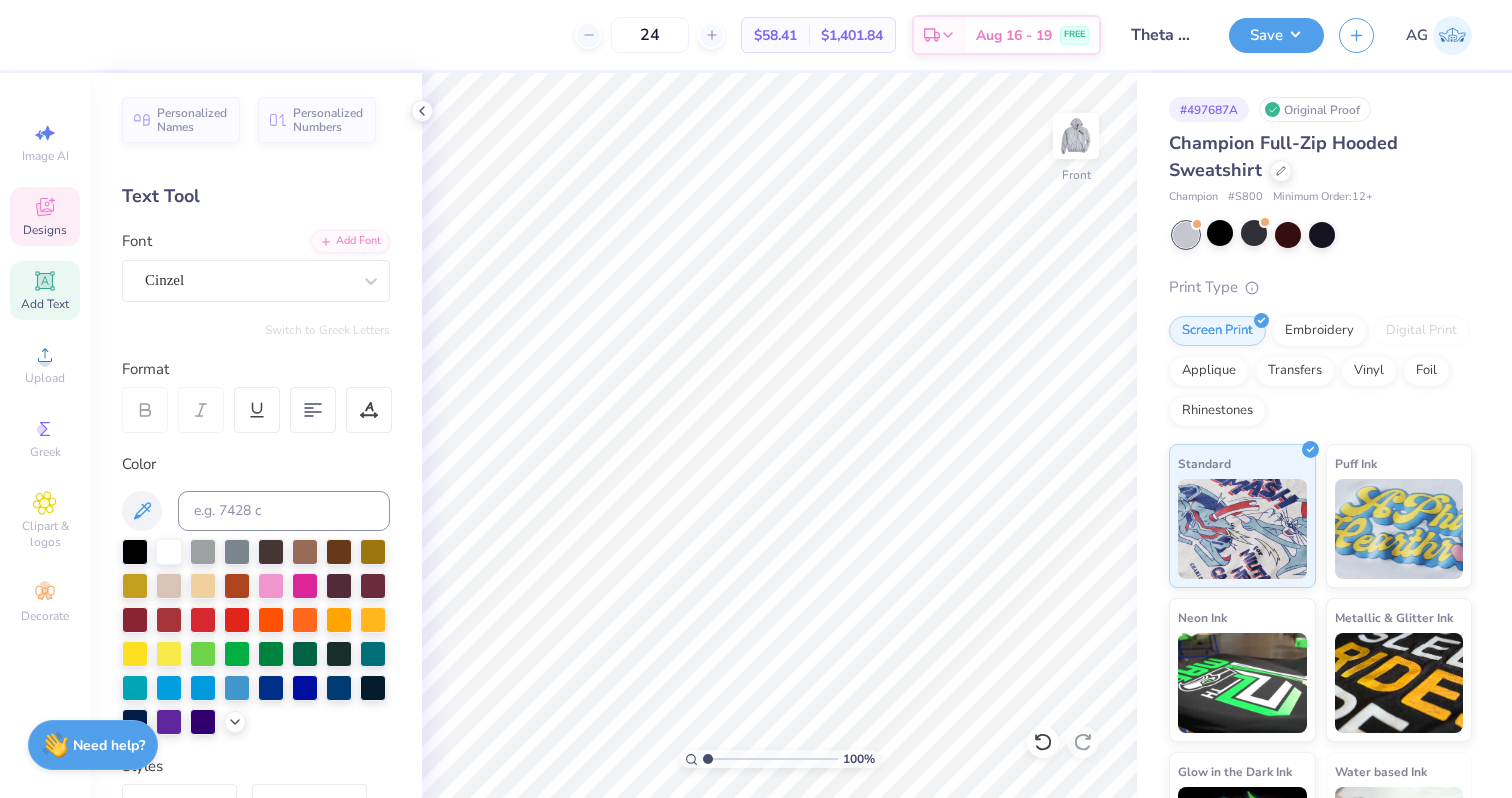 click 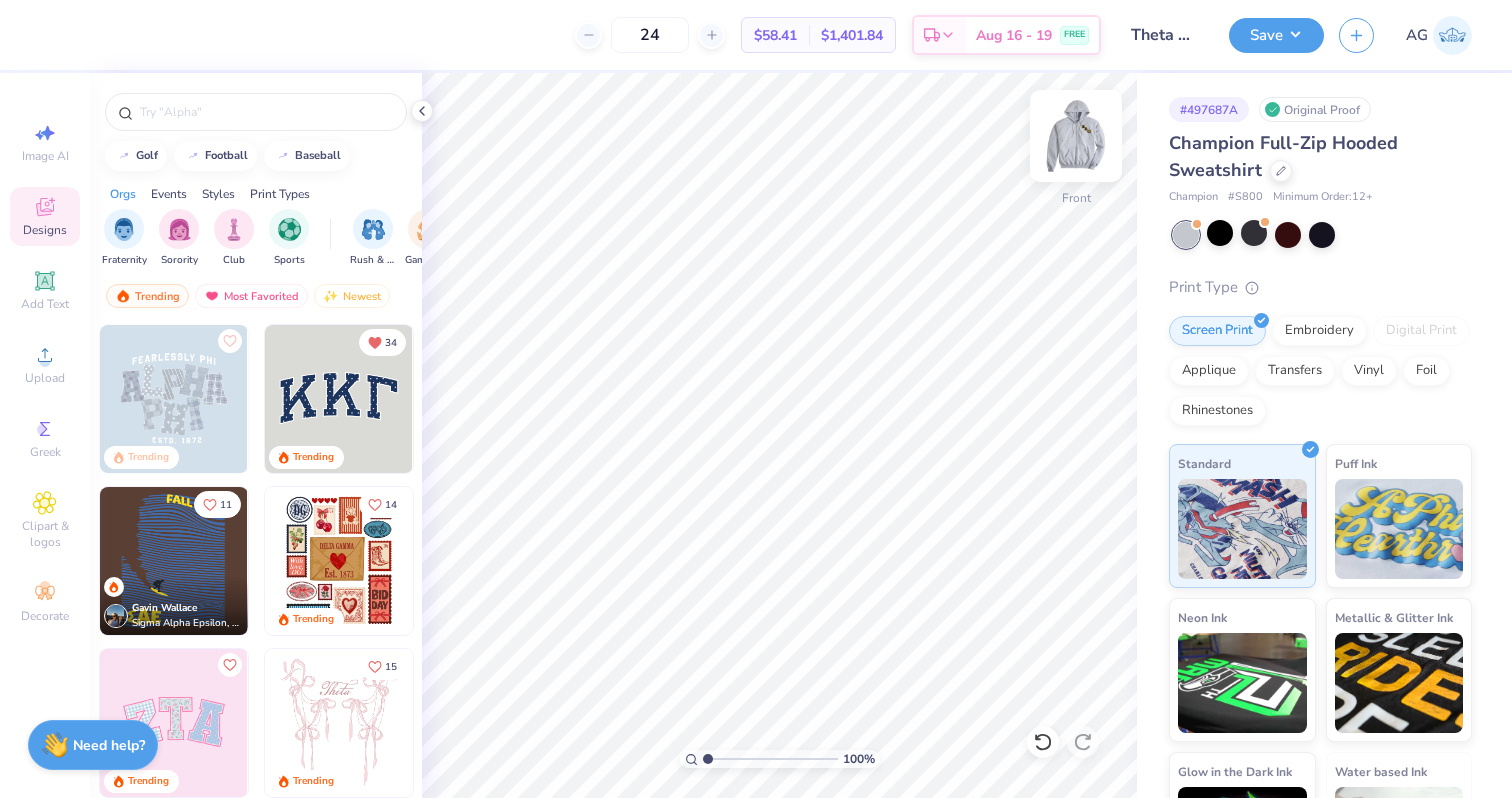 click at bounding box center (1076, 136) 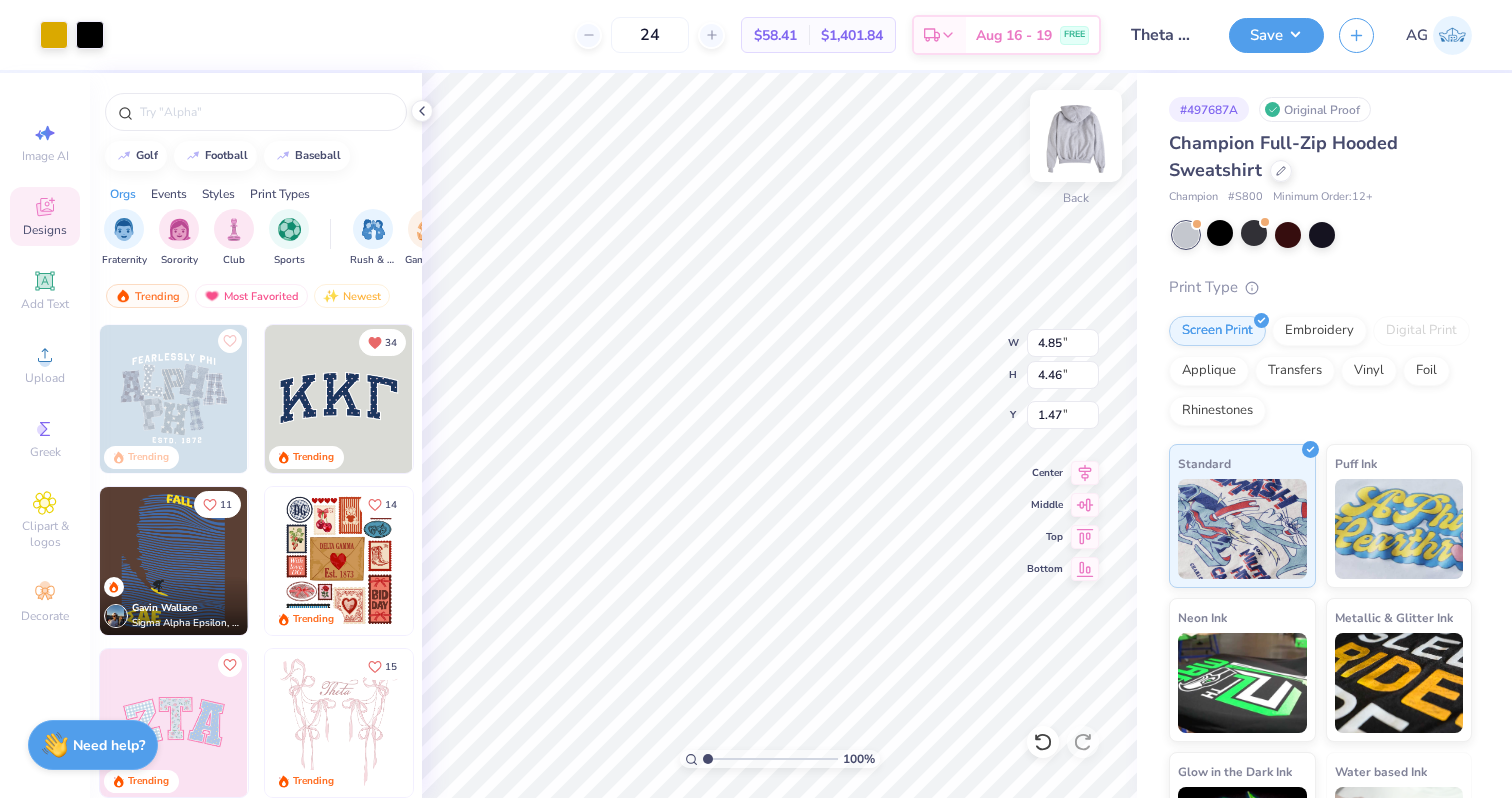 type on "2.24" 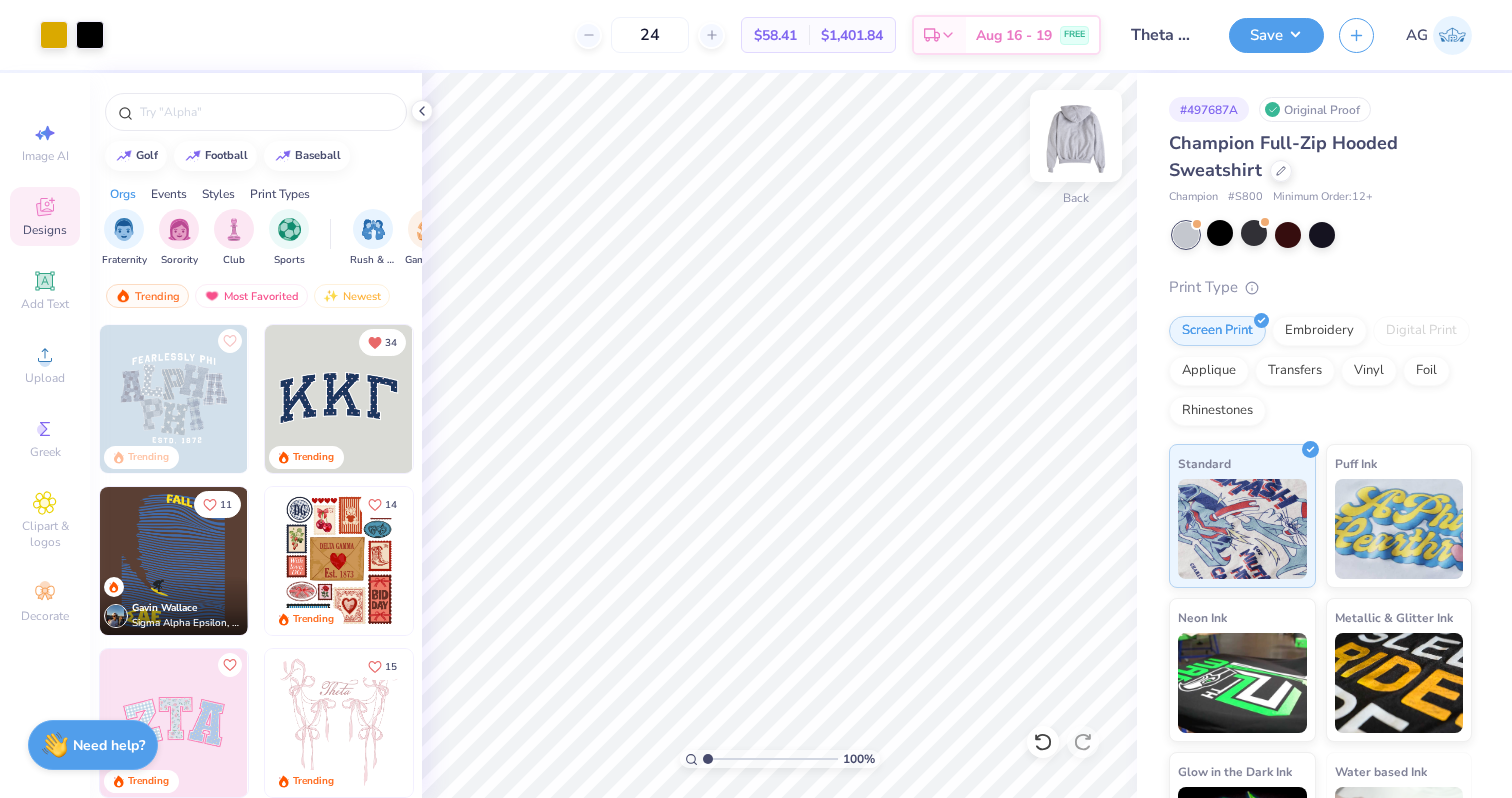 click at bounding box center (1076, 136) 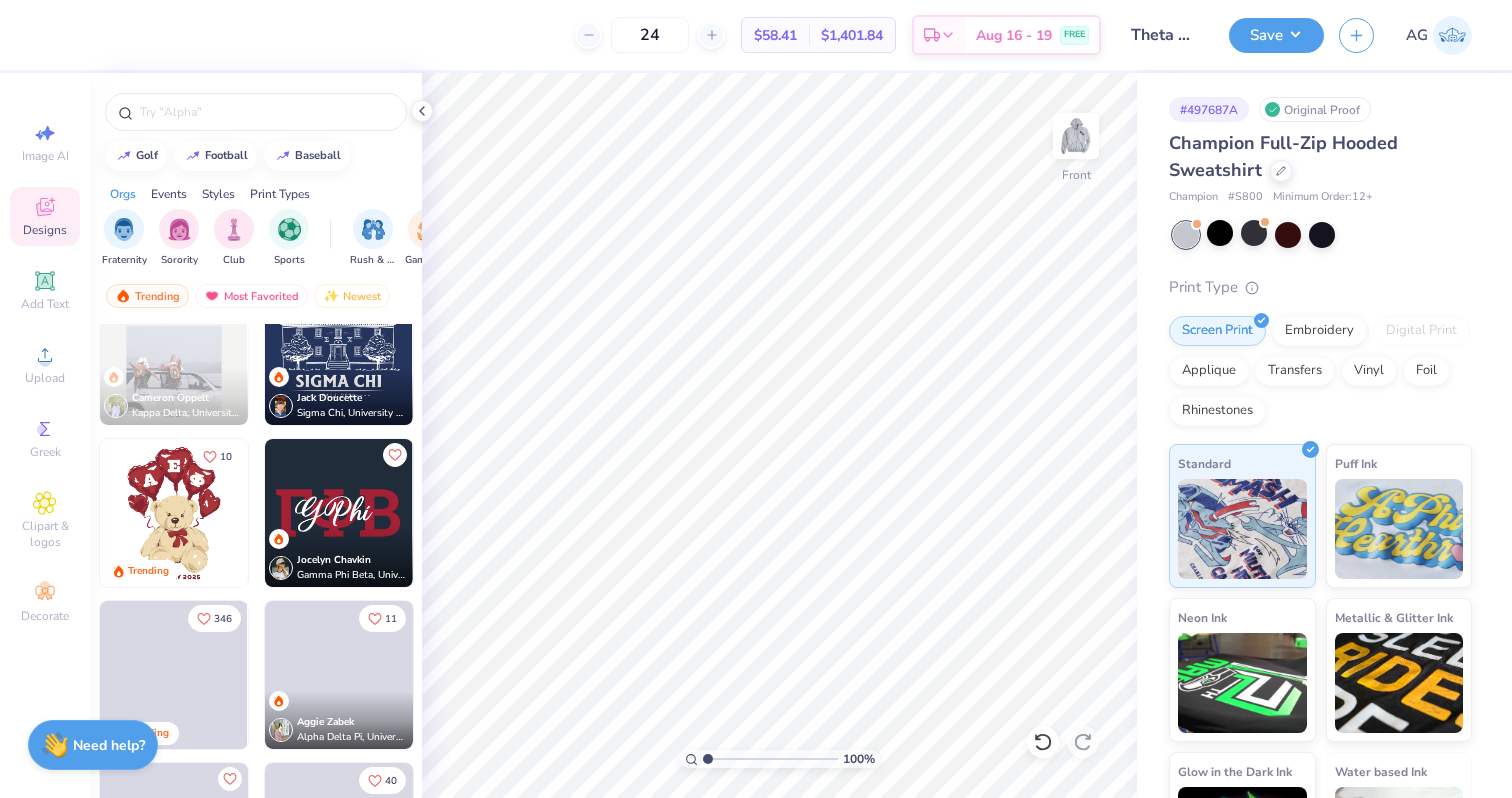 scroll, scrollTop: 1045, scrollLeft: 0, axis: vertical 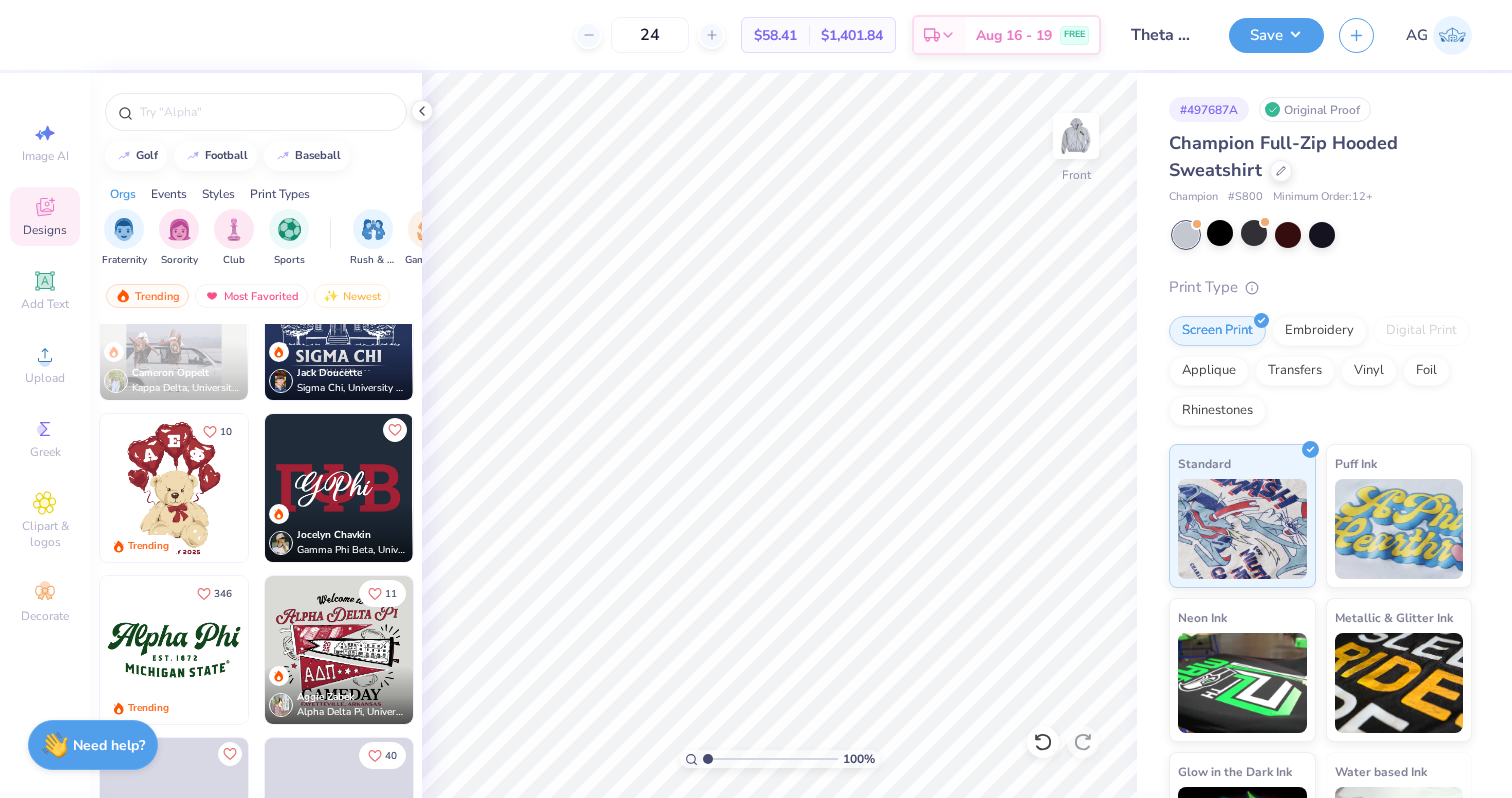 click at bounding box center [256, 107] 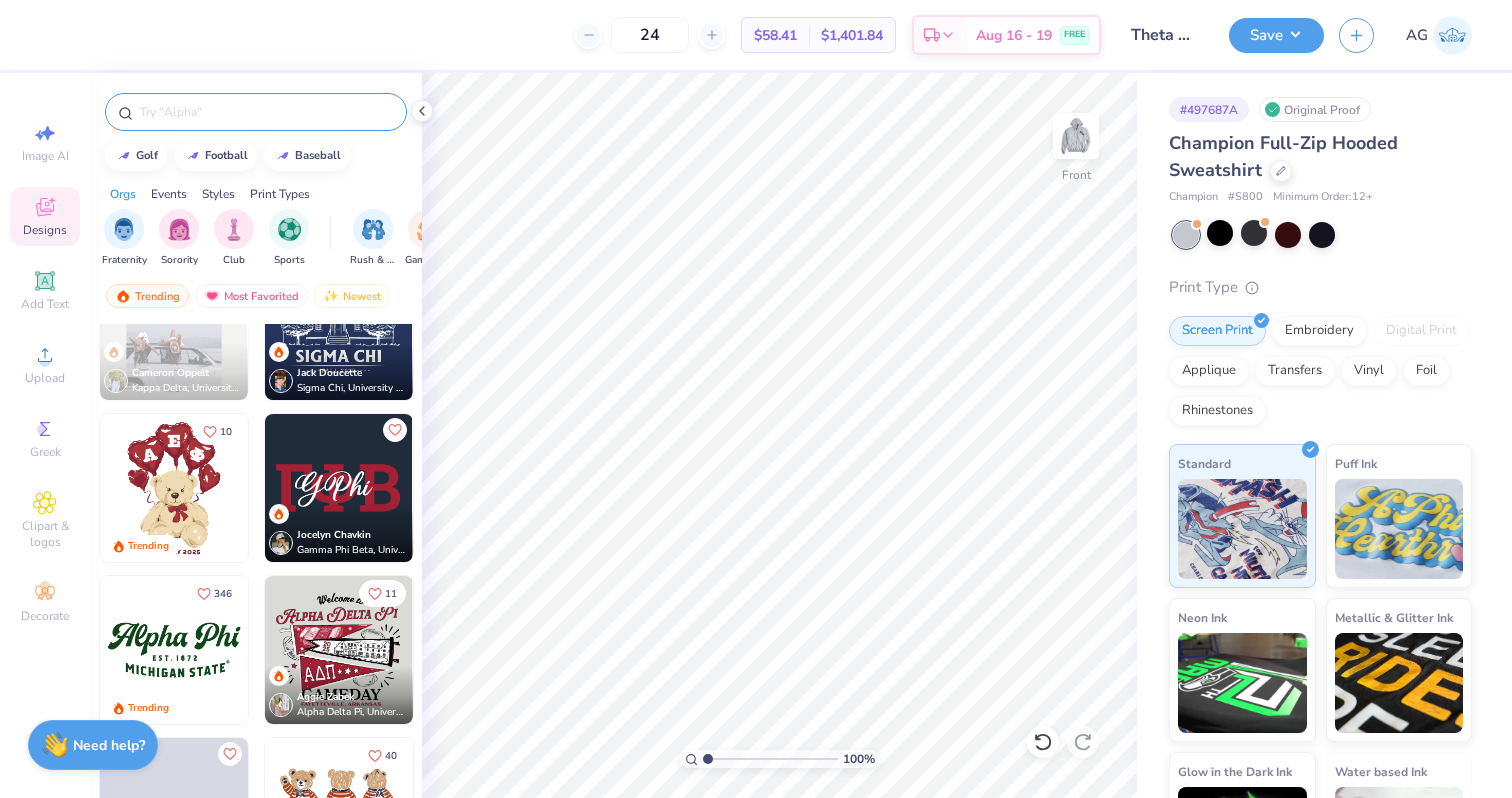 click at bounding box center [266, 112] 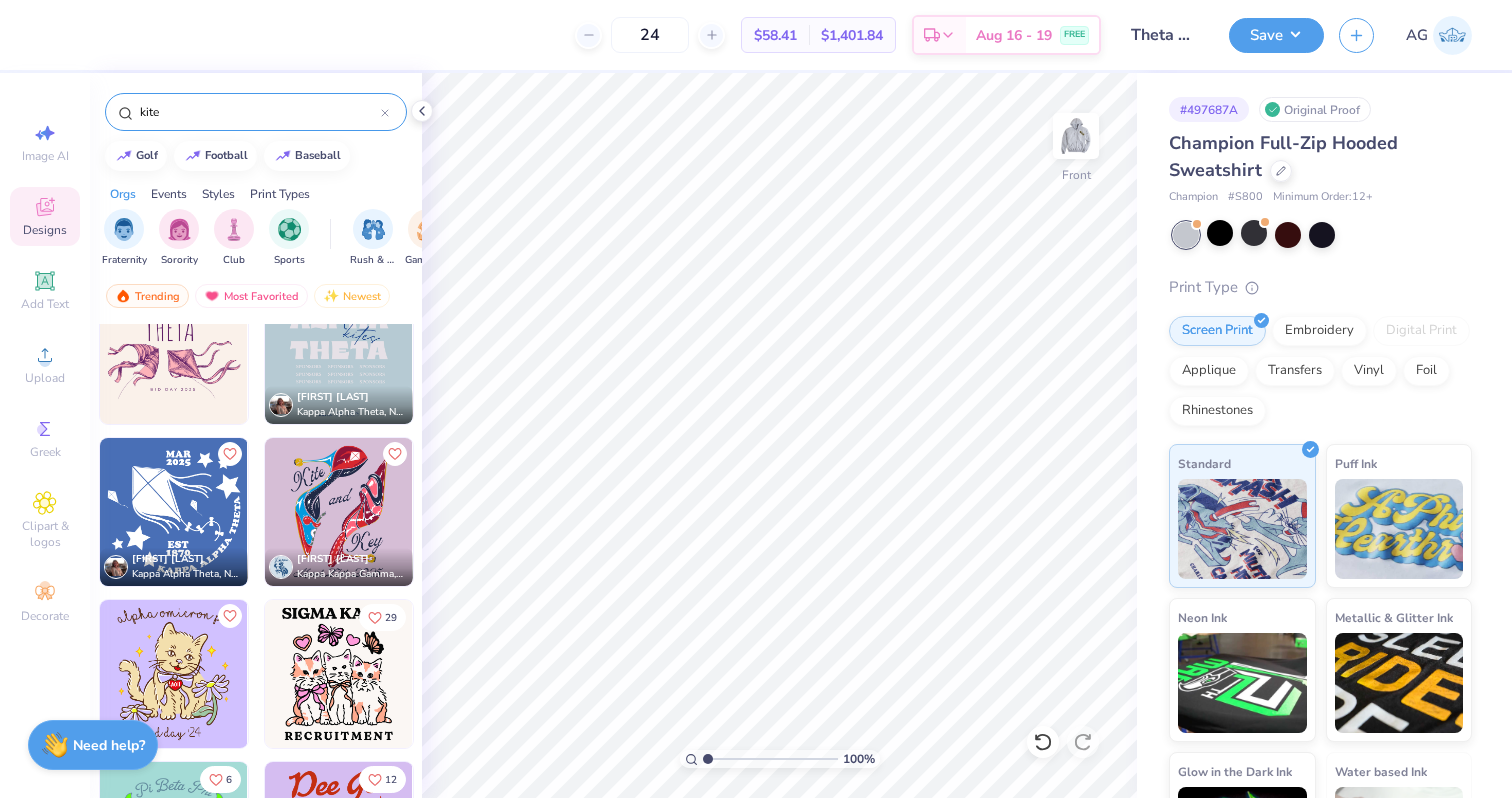 scroll, scrollTop: 0, scrollLeft: 0, axis: both 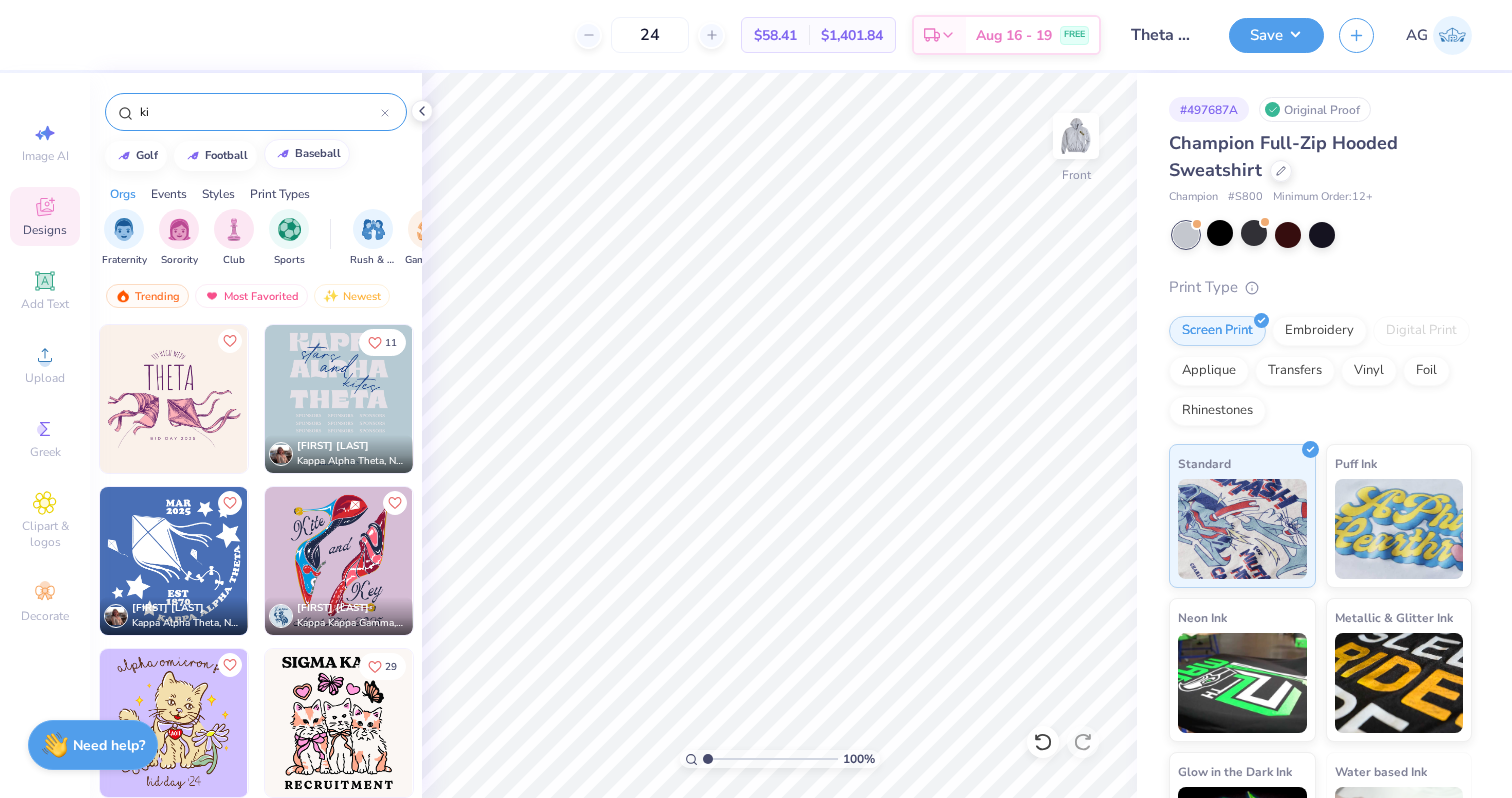 type on "k" 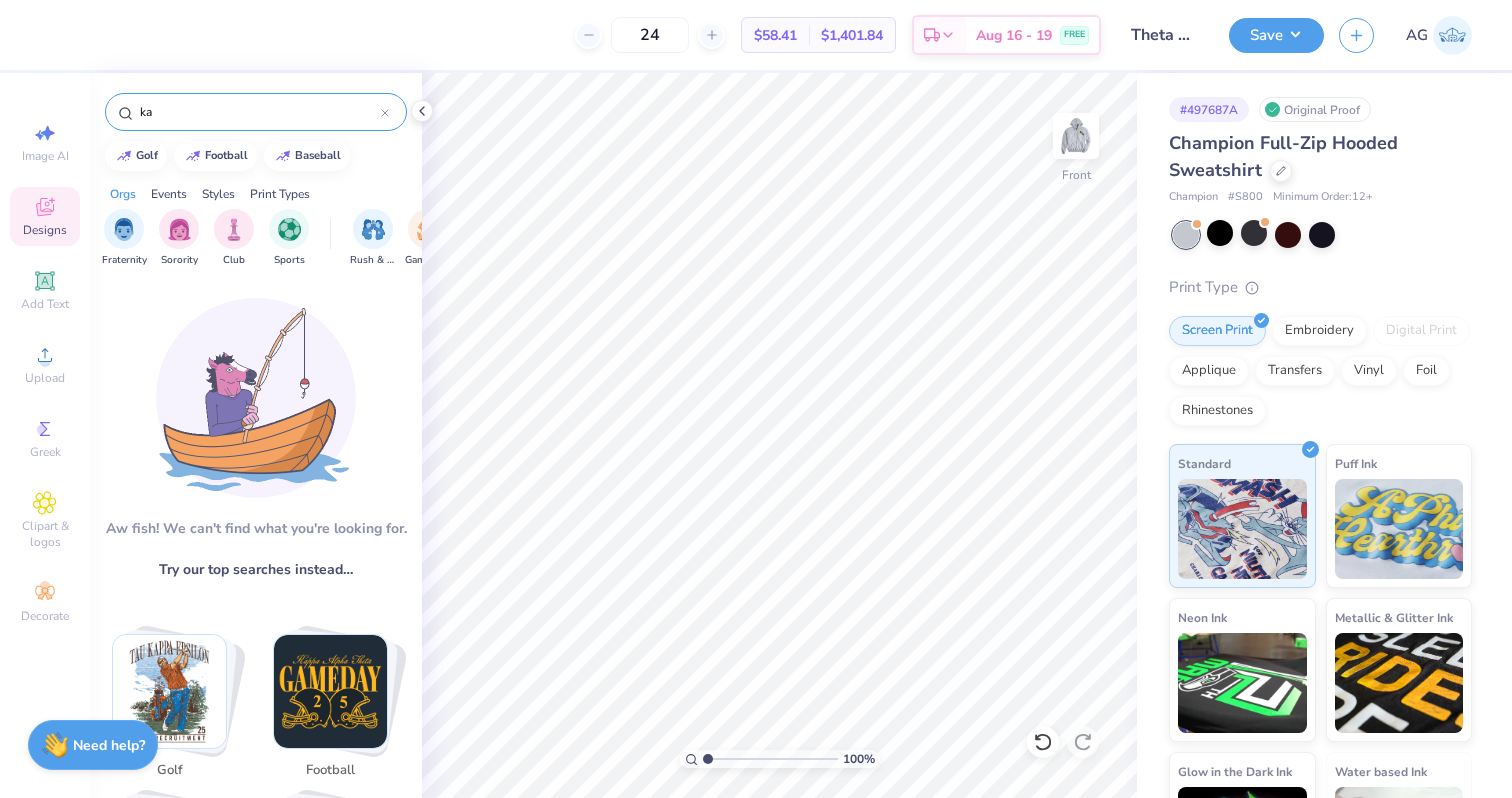 type on "k" 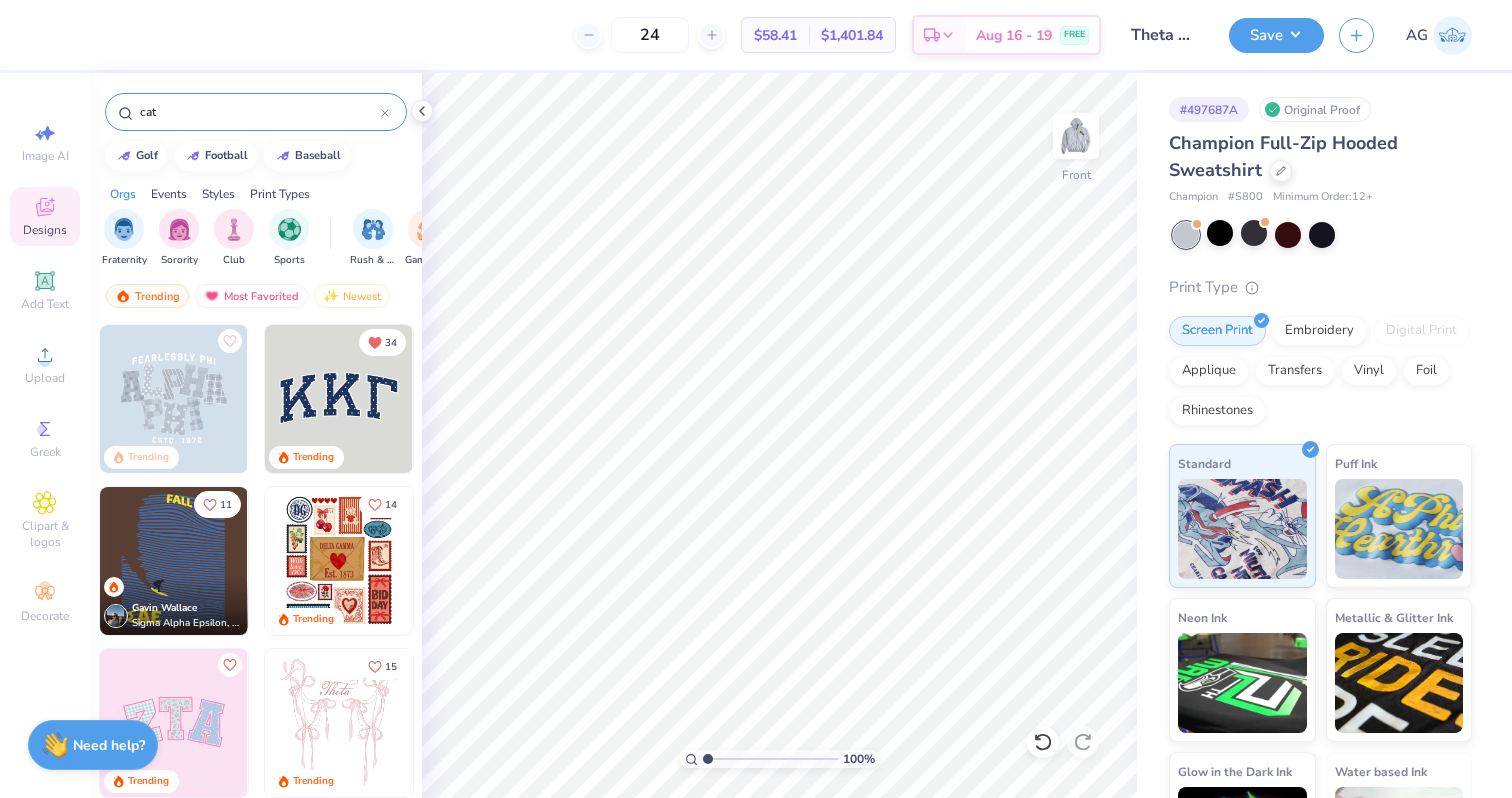 type on "cat" 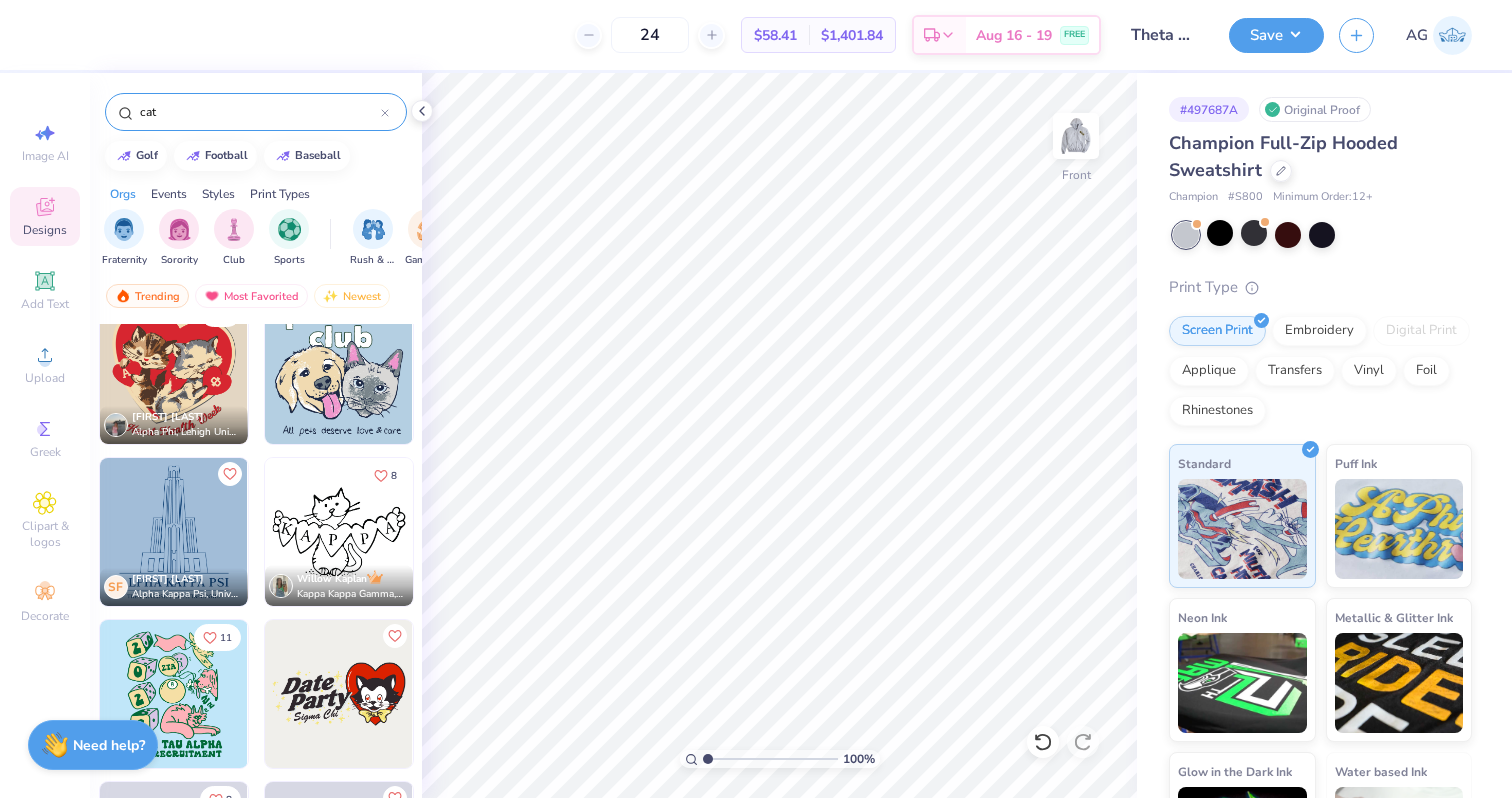 scroll, scrollTop: 683, scrollLeft: 0, axis: vertical 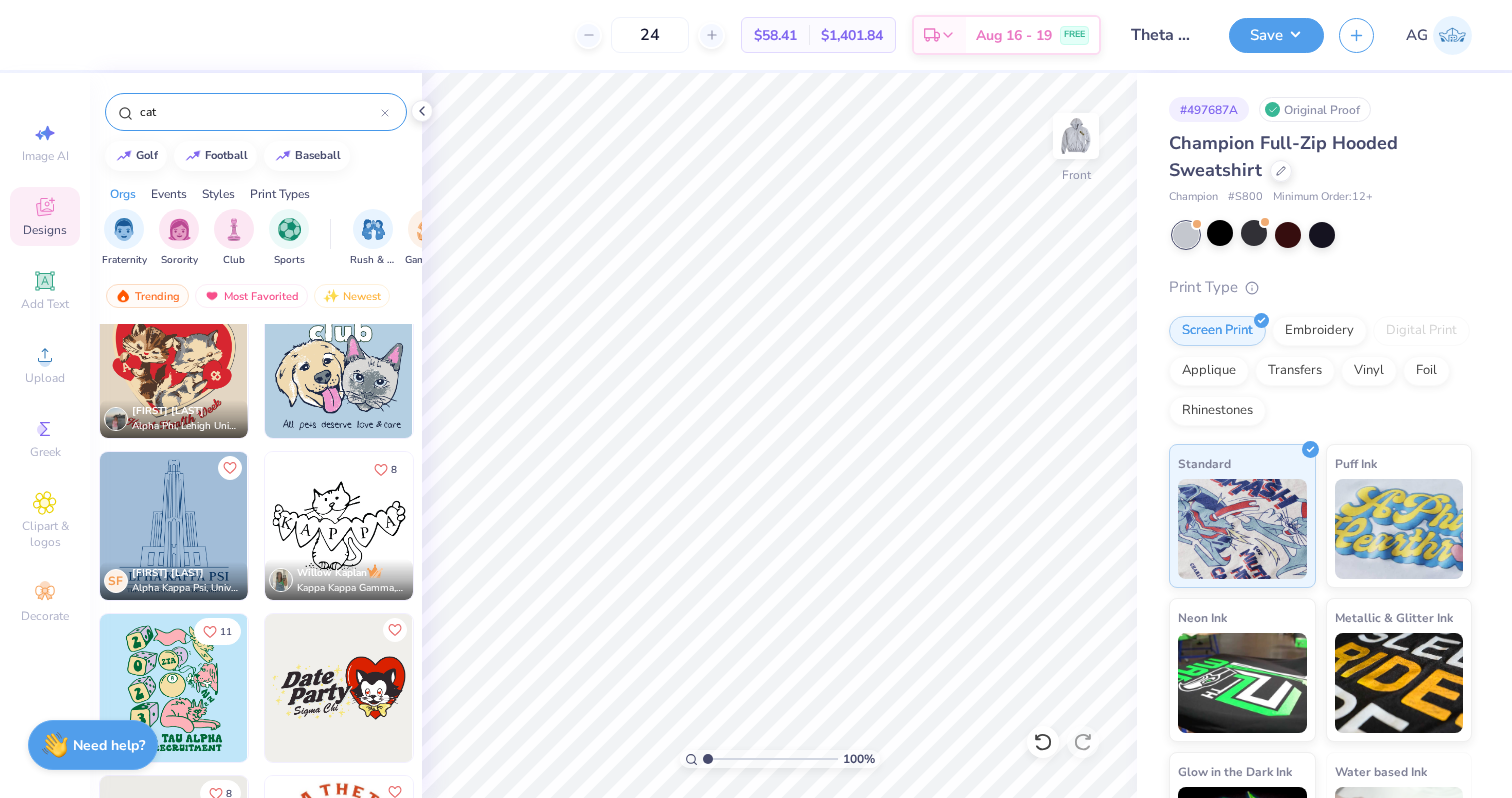 click at bounding box center [339, 526] 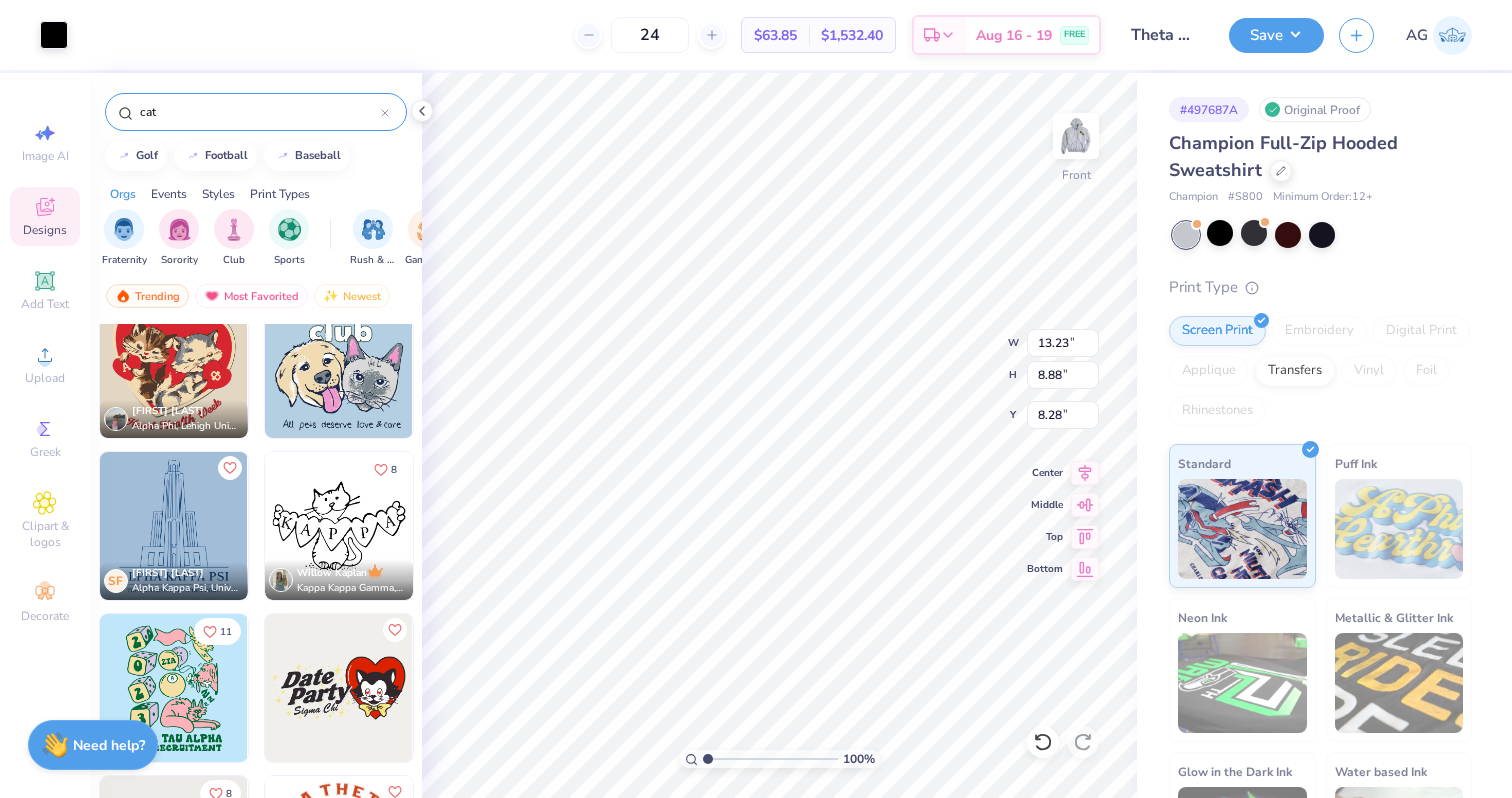 type on "8.28" 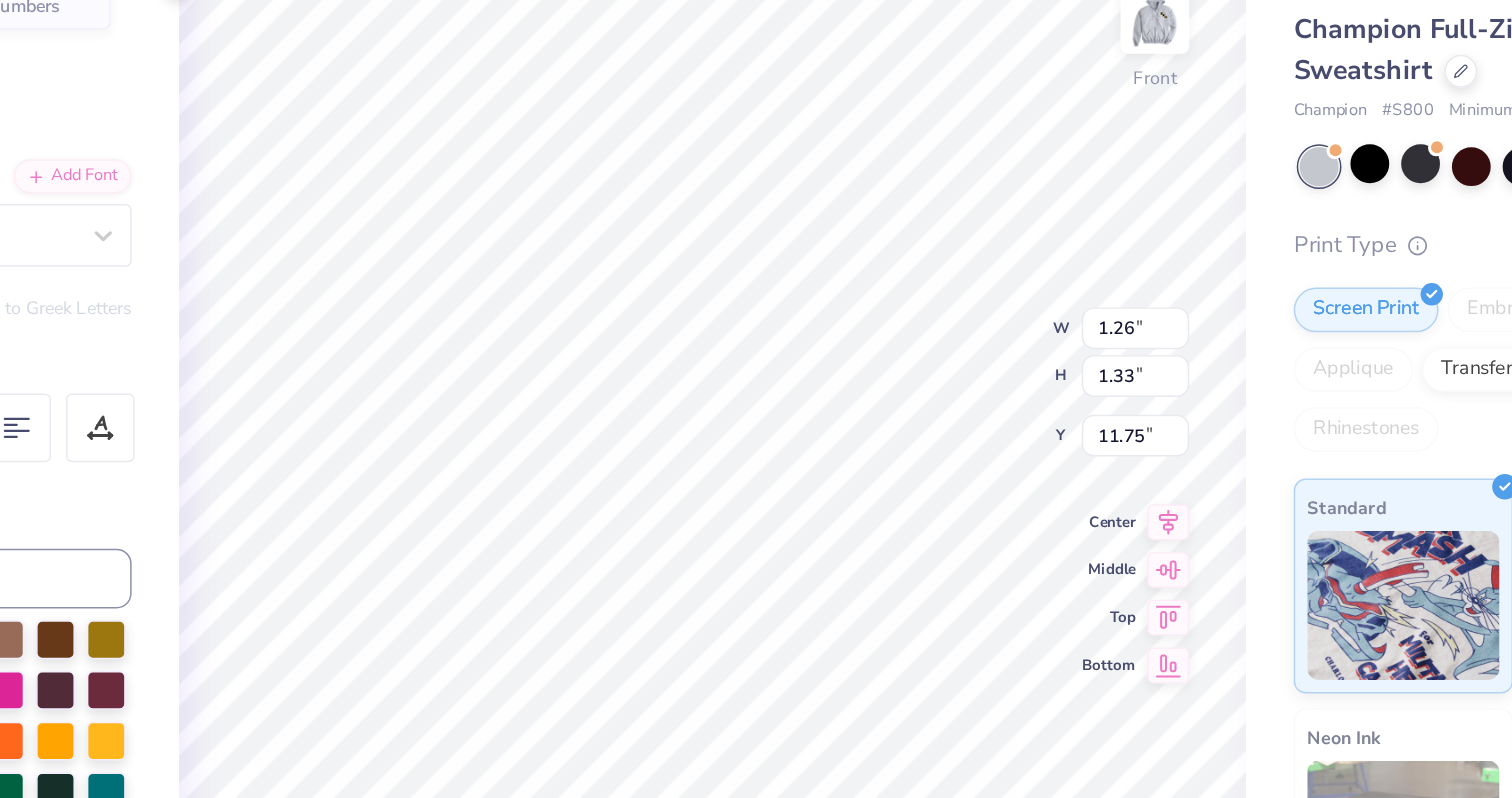 type on "T" 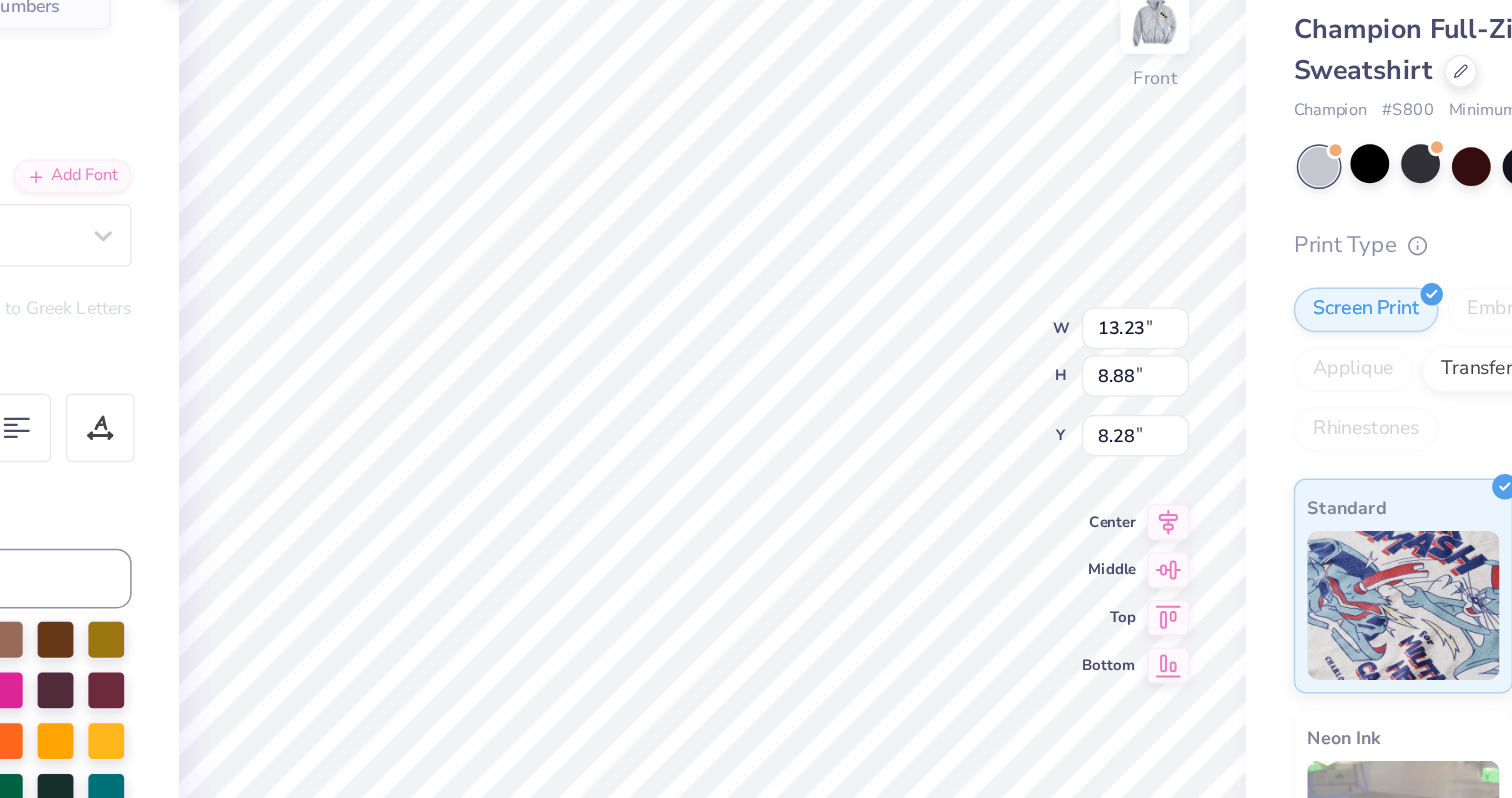 type on "13.23" 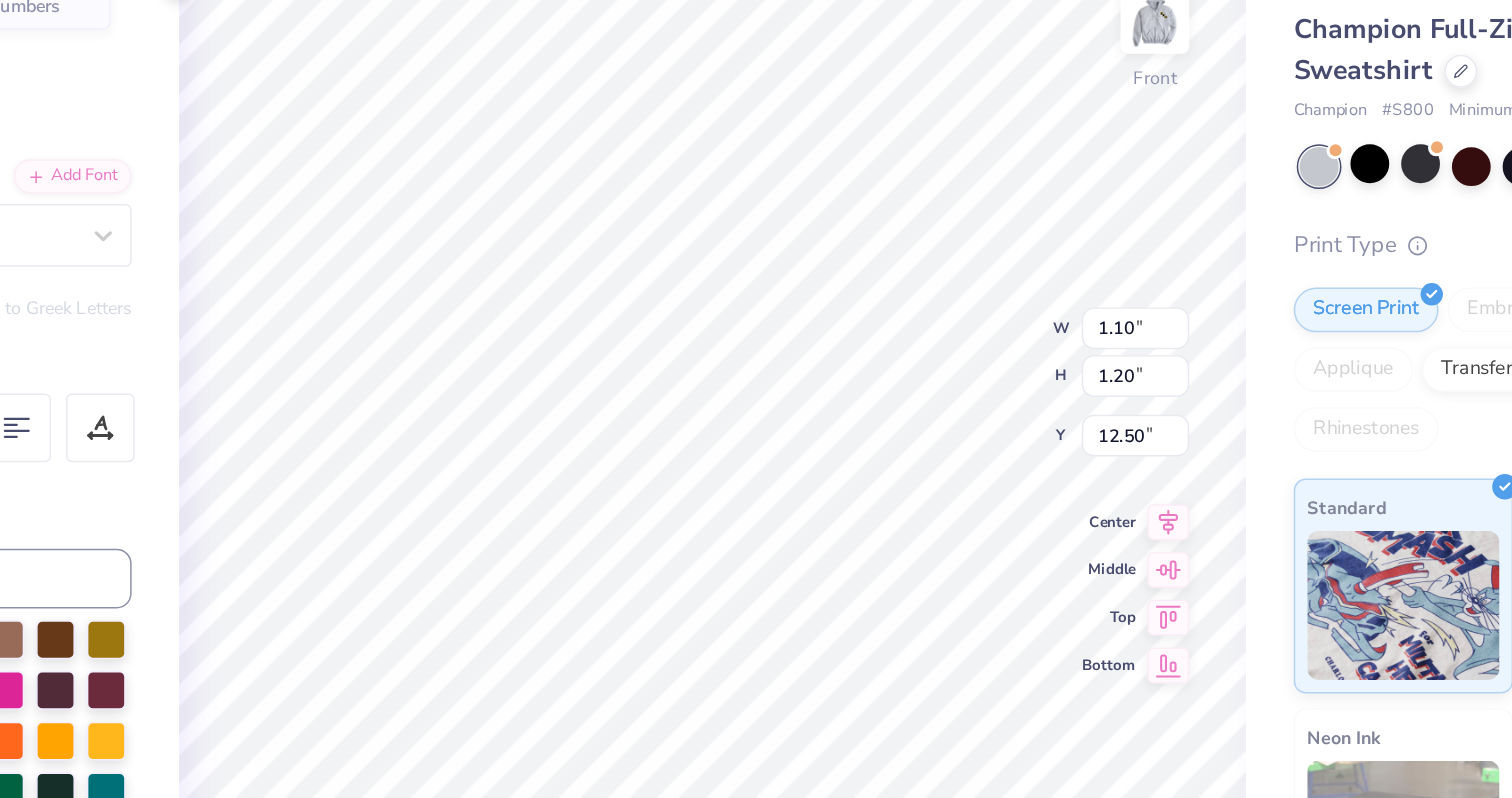 type on "12.72" 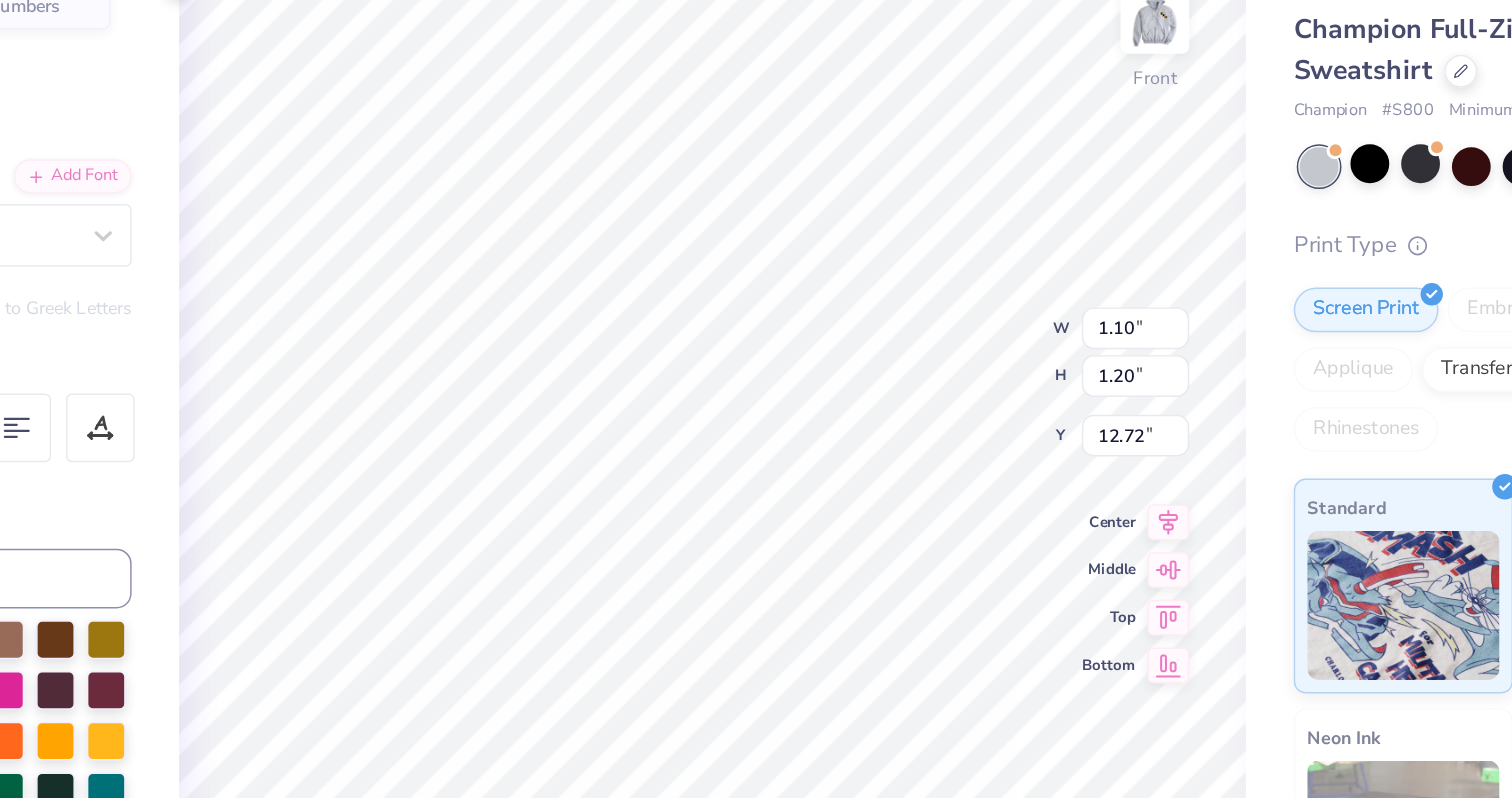 type on "H" 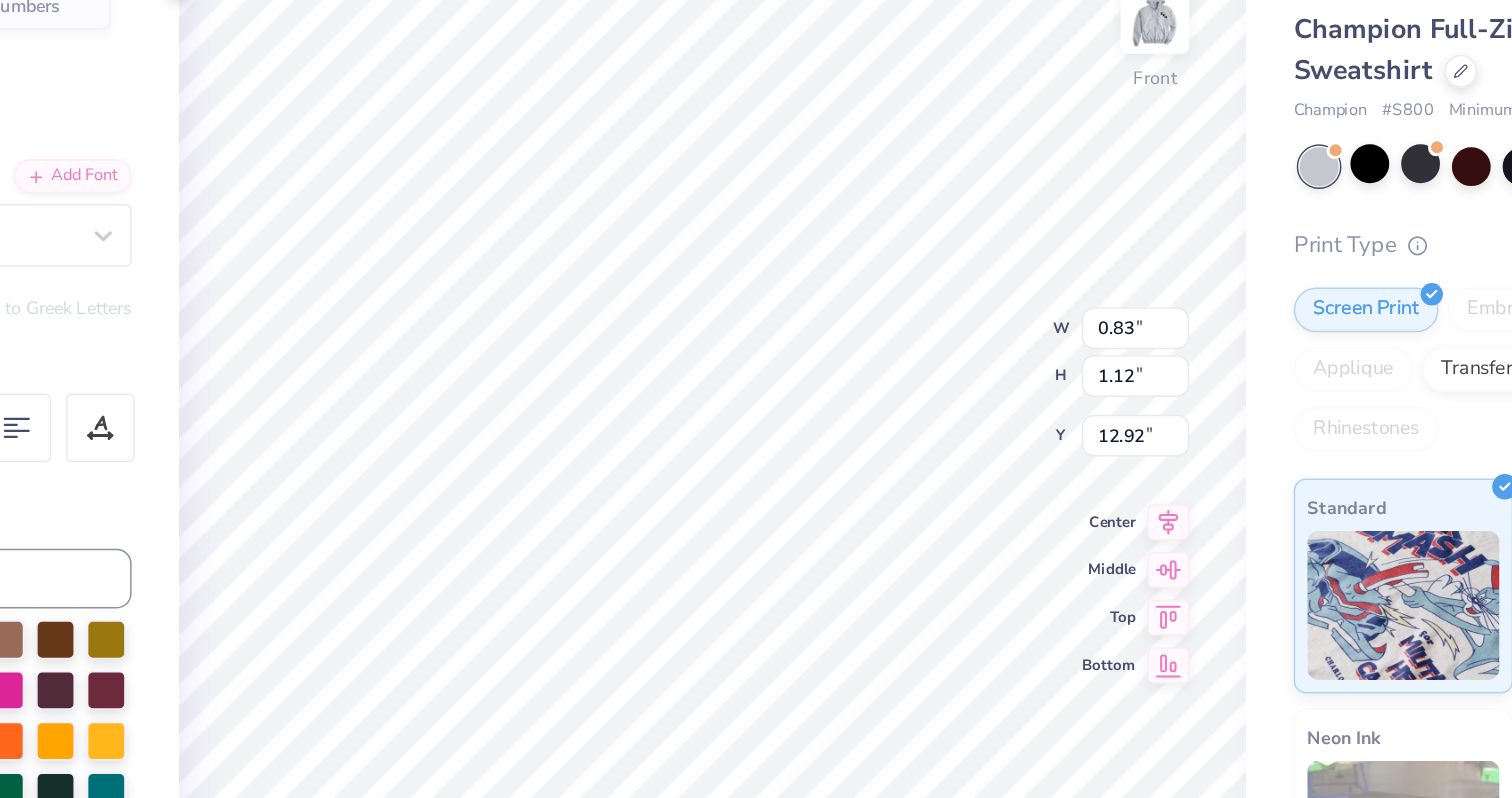 type on "E" 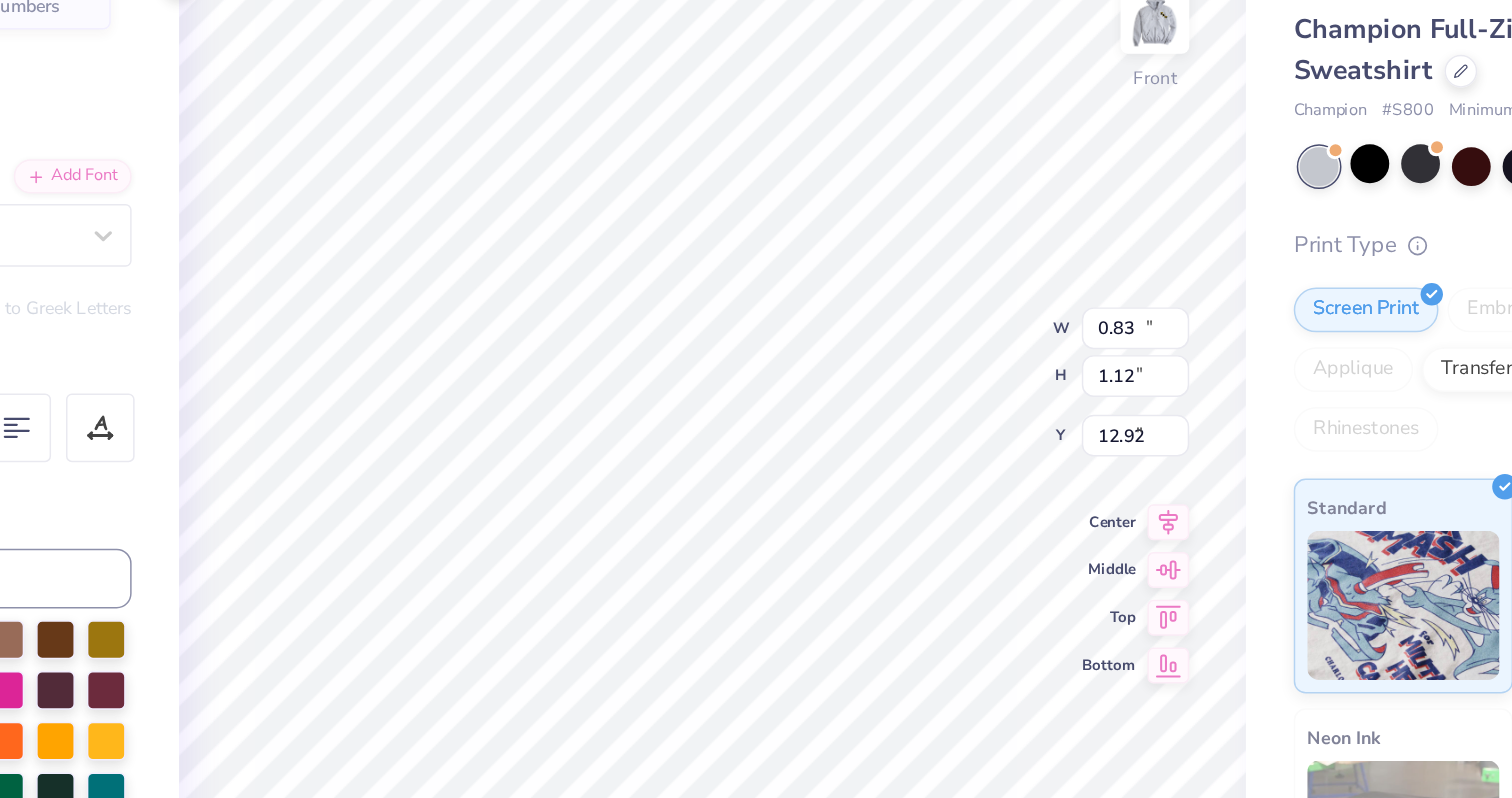 type on "13.23" 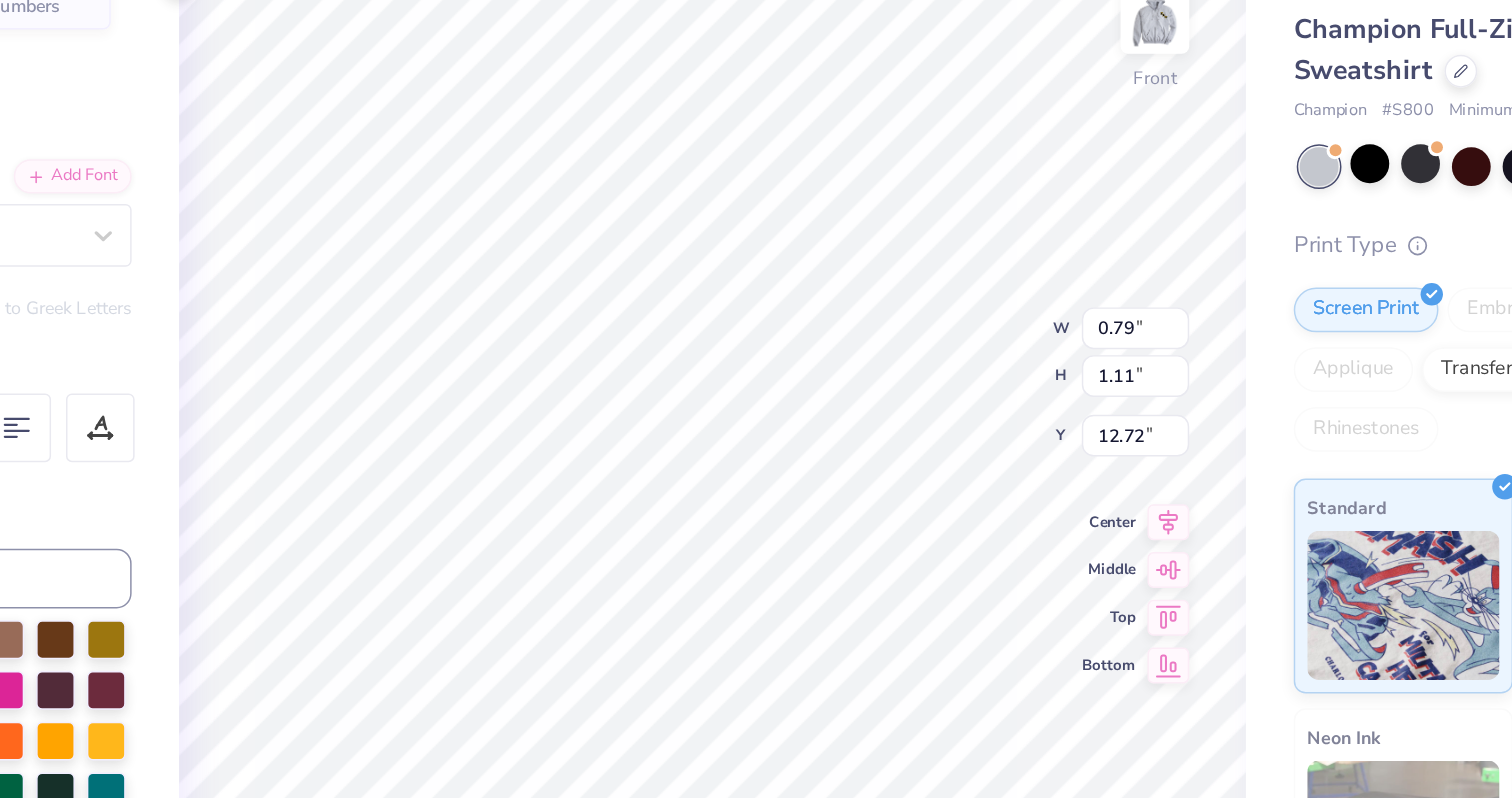 type on "T" 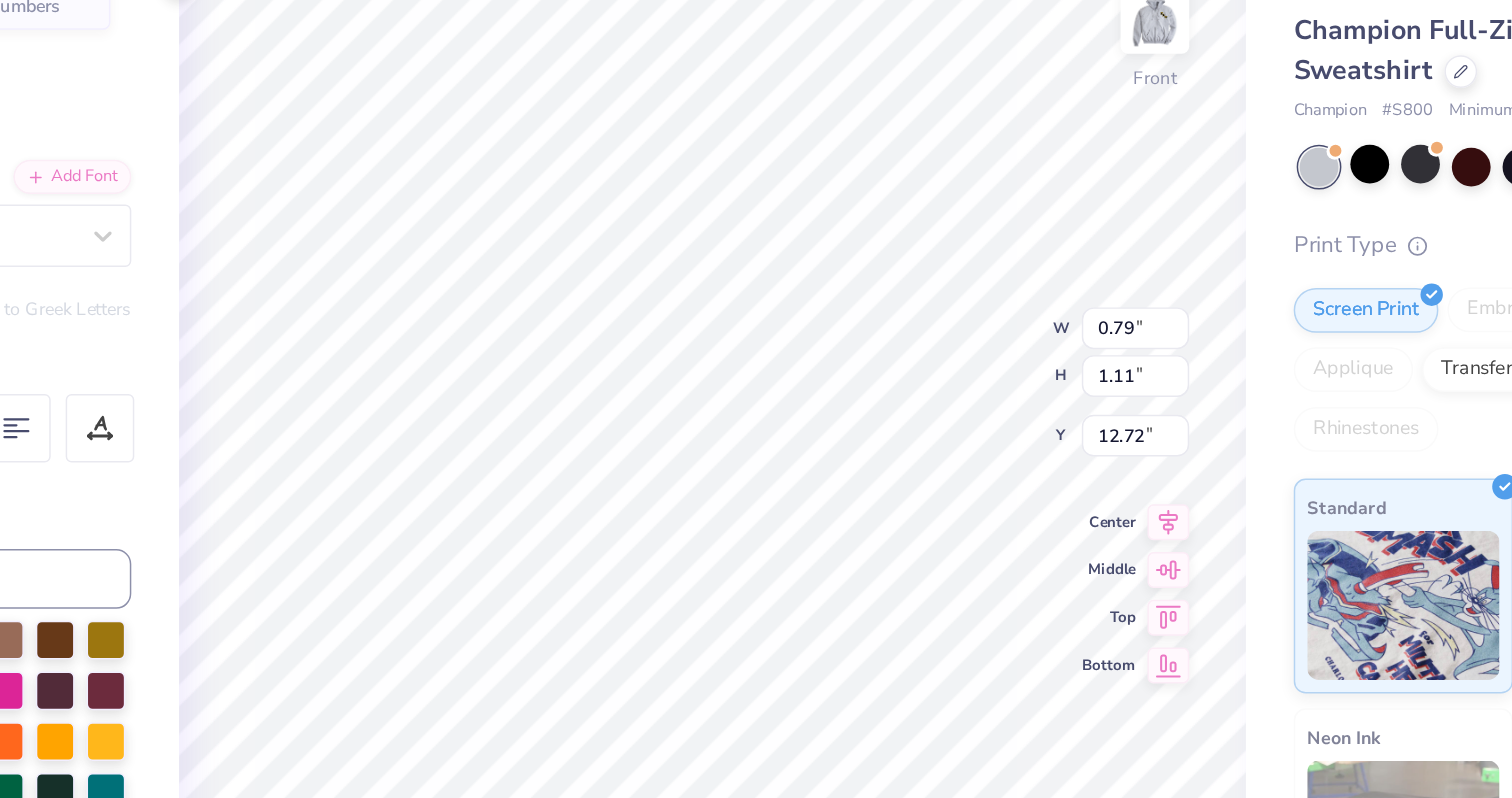 type on "13.23" 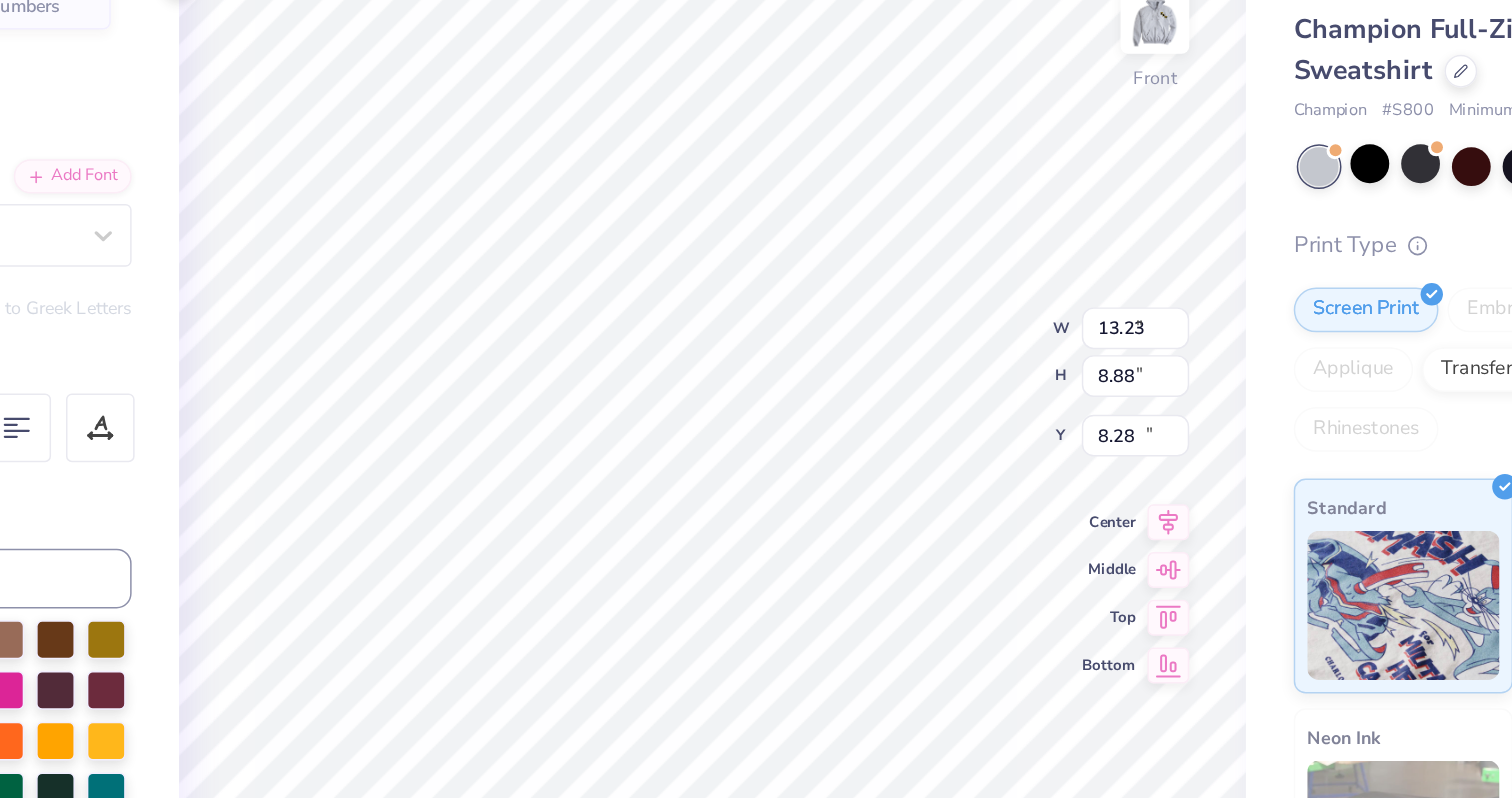 type on "1.36" 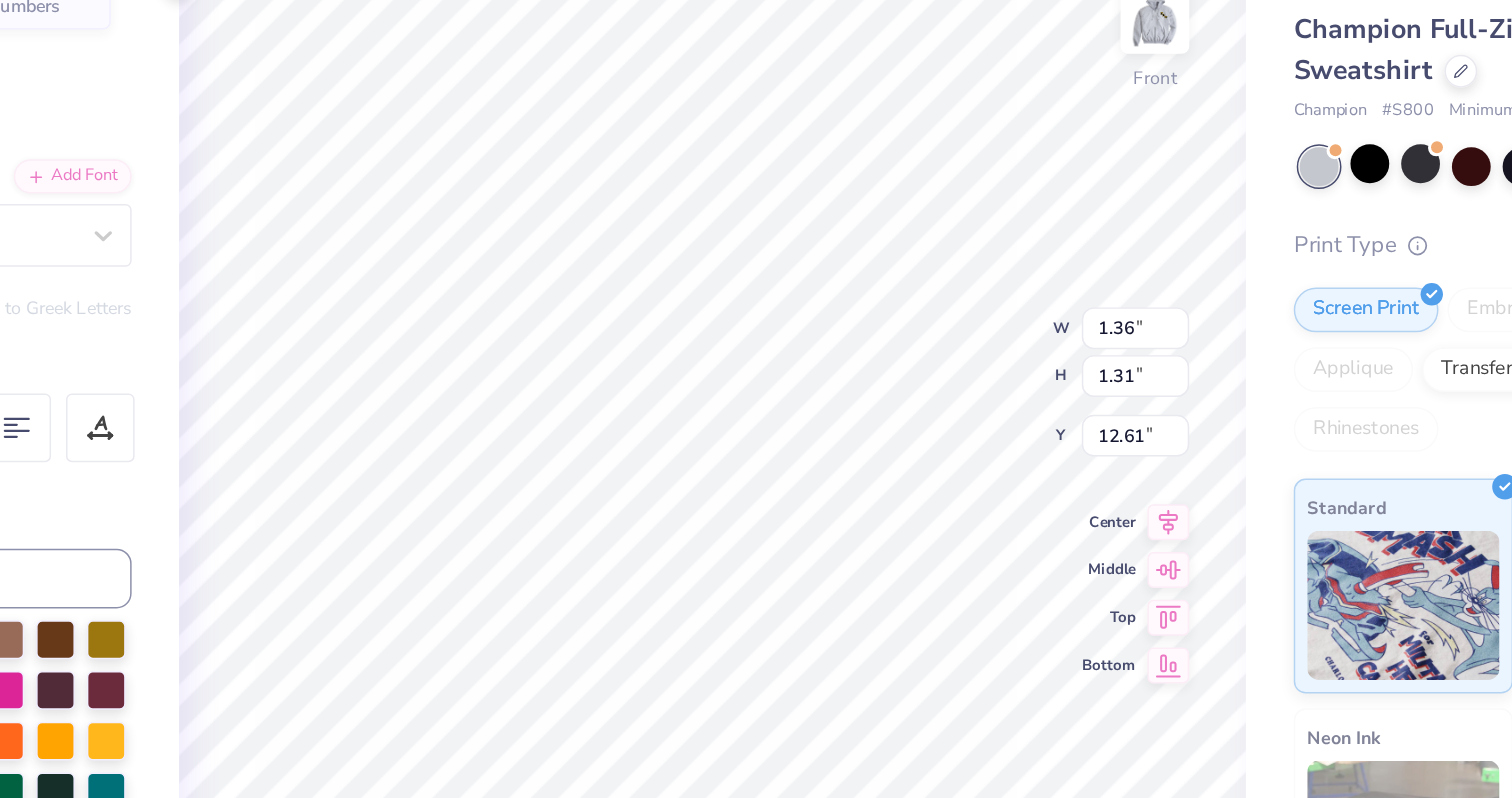 type on "12.32" 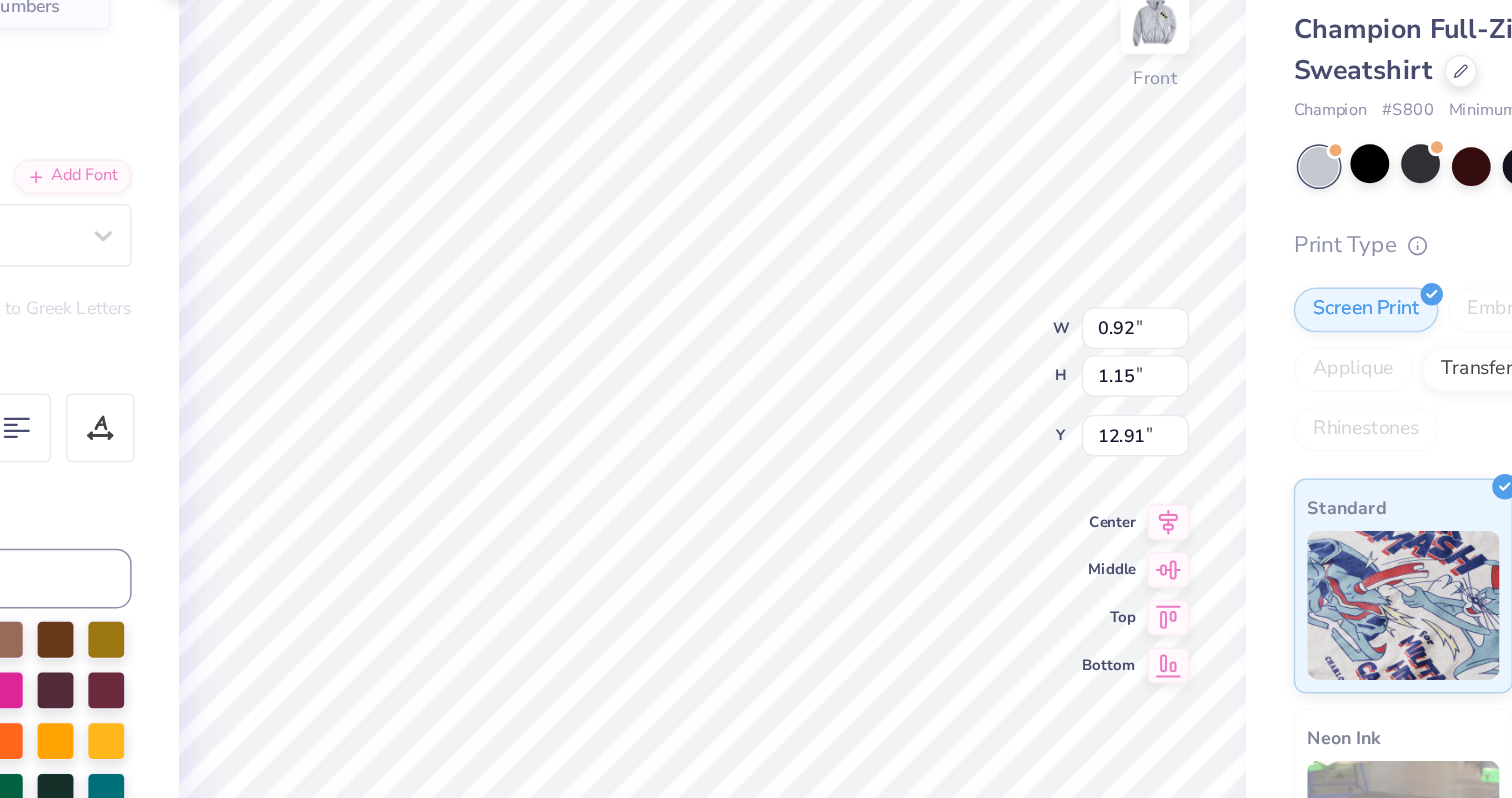 type on "12.72" 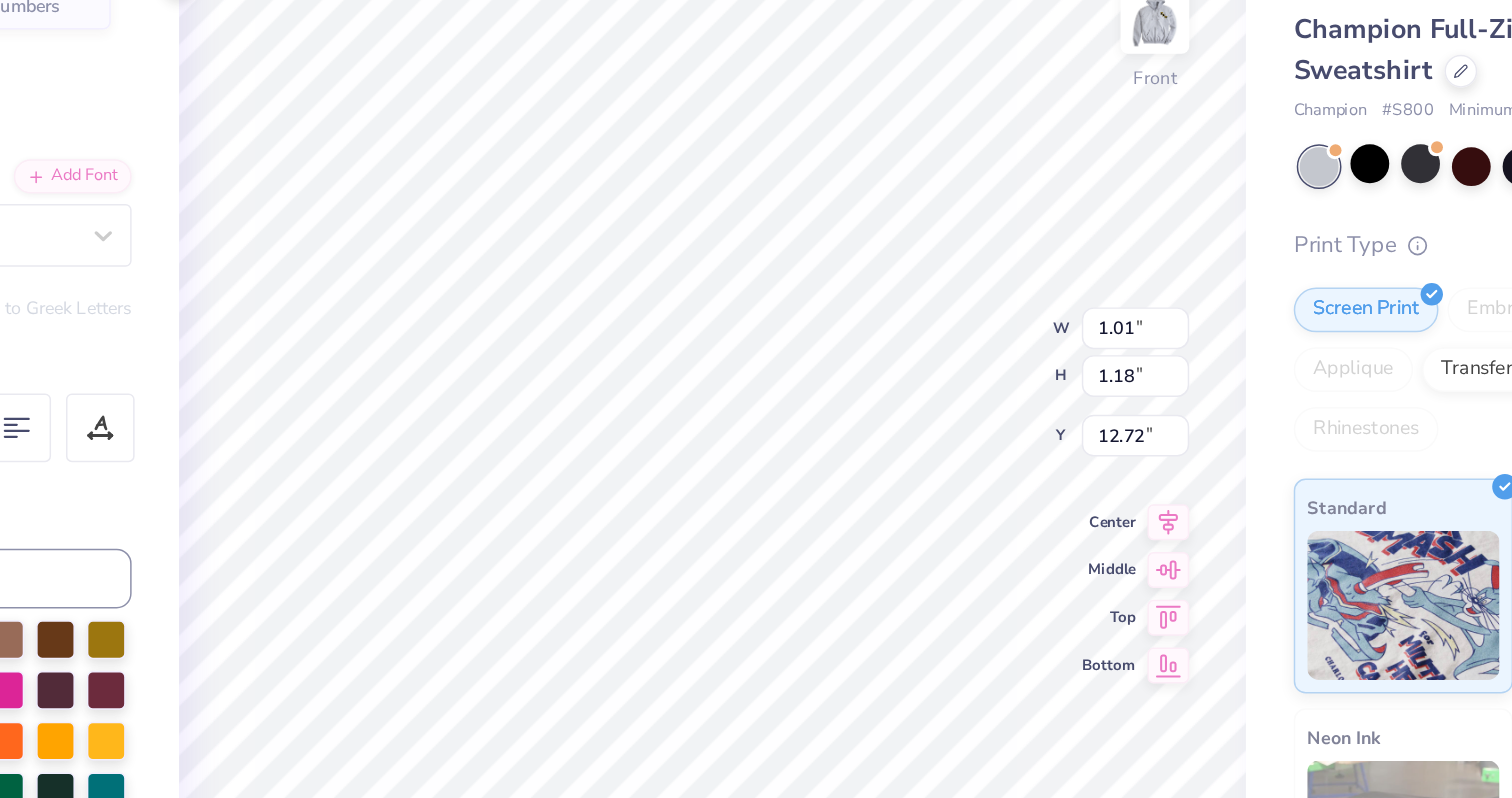 type on "1.01" 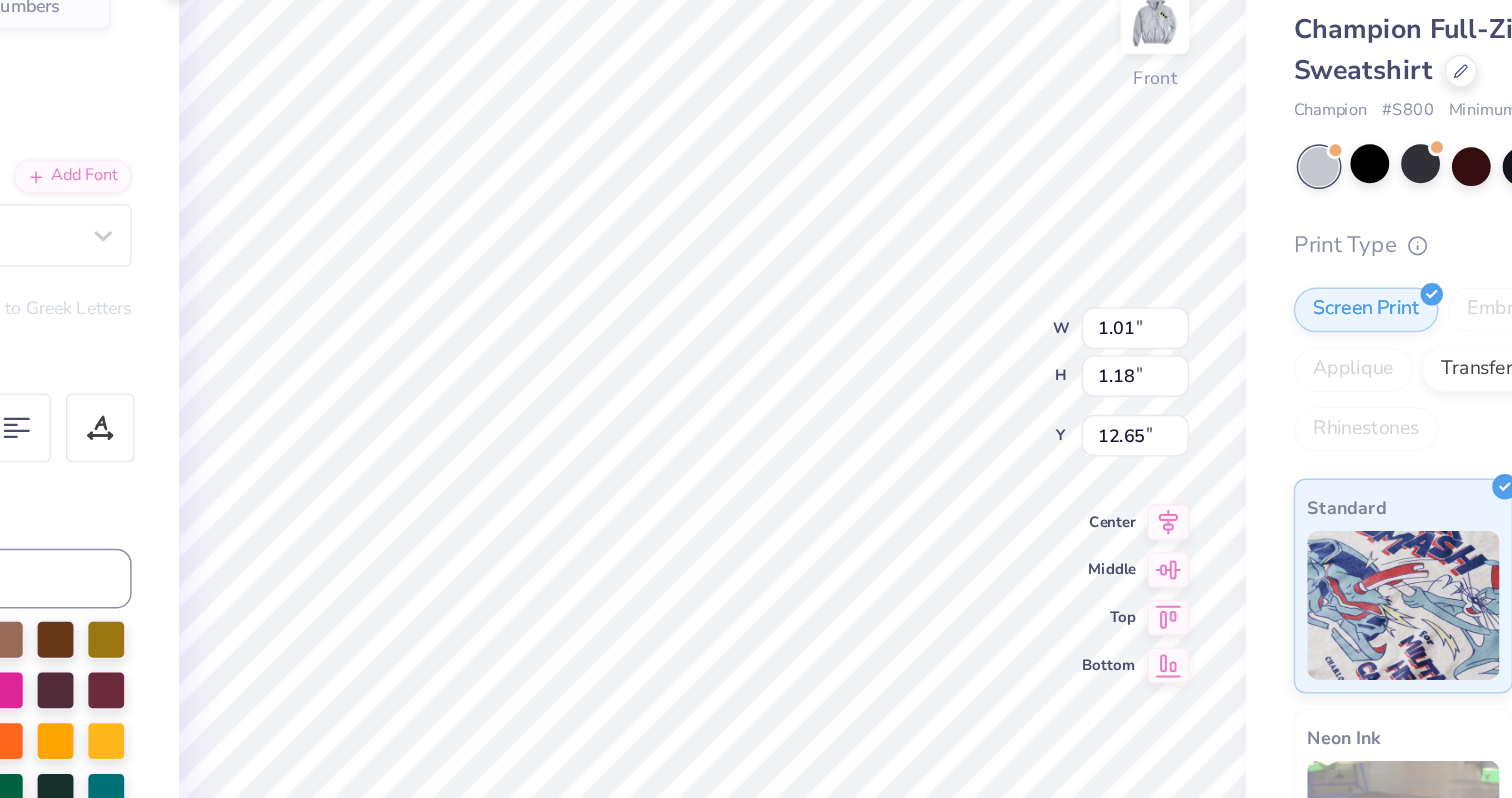 type on "12.72" 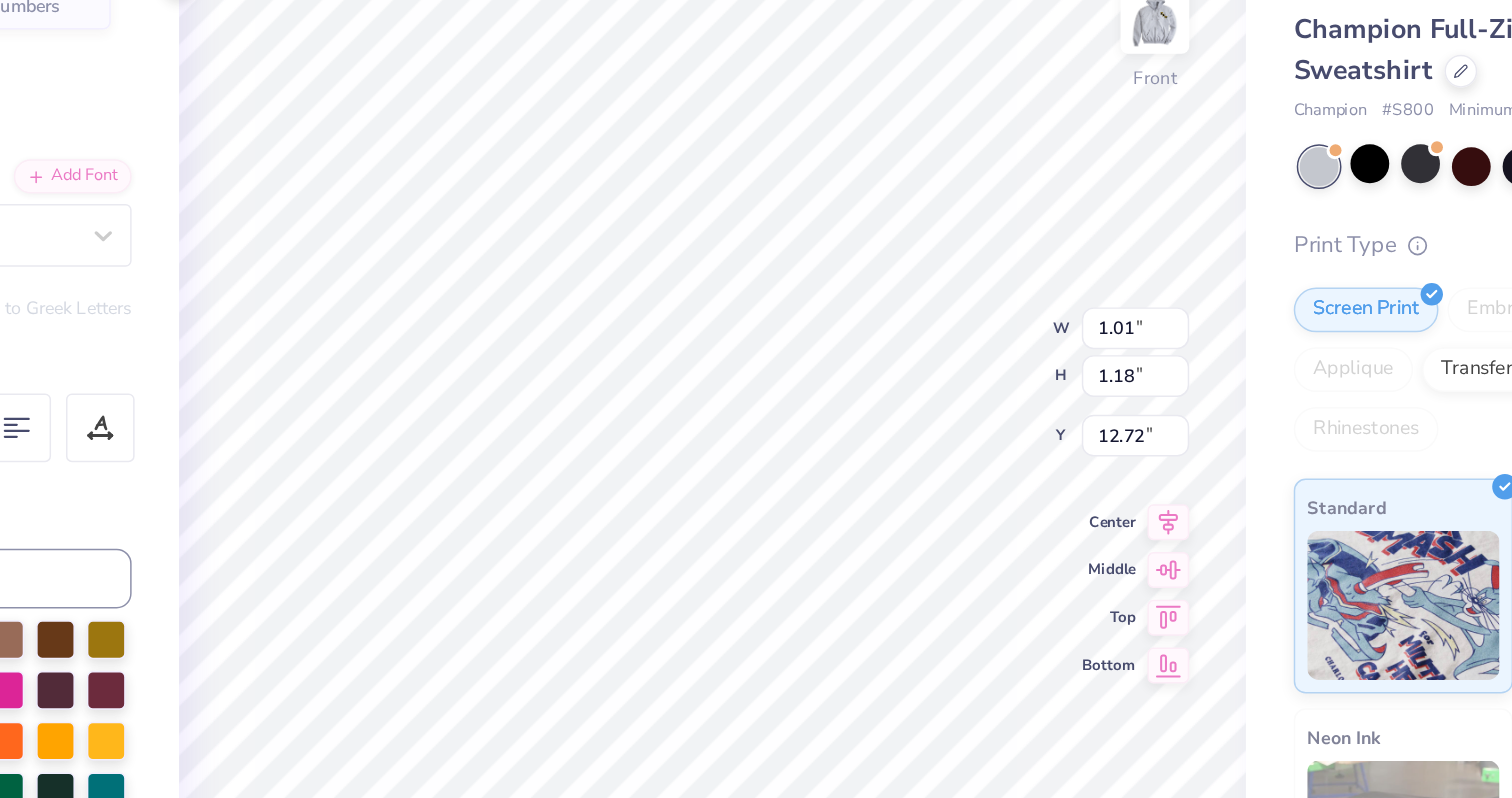 type on "1.20" 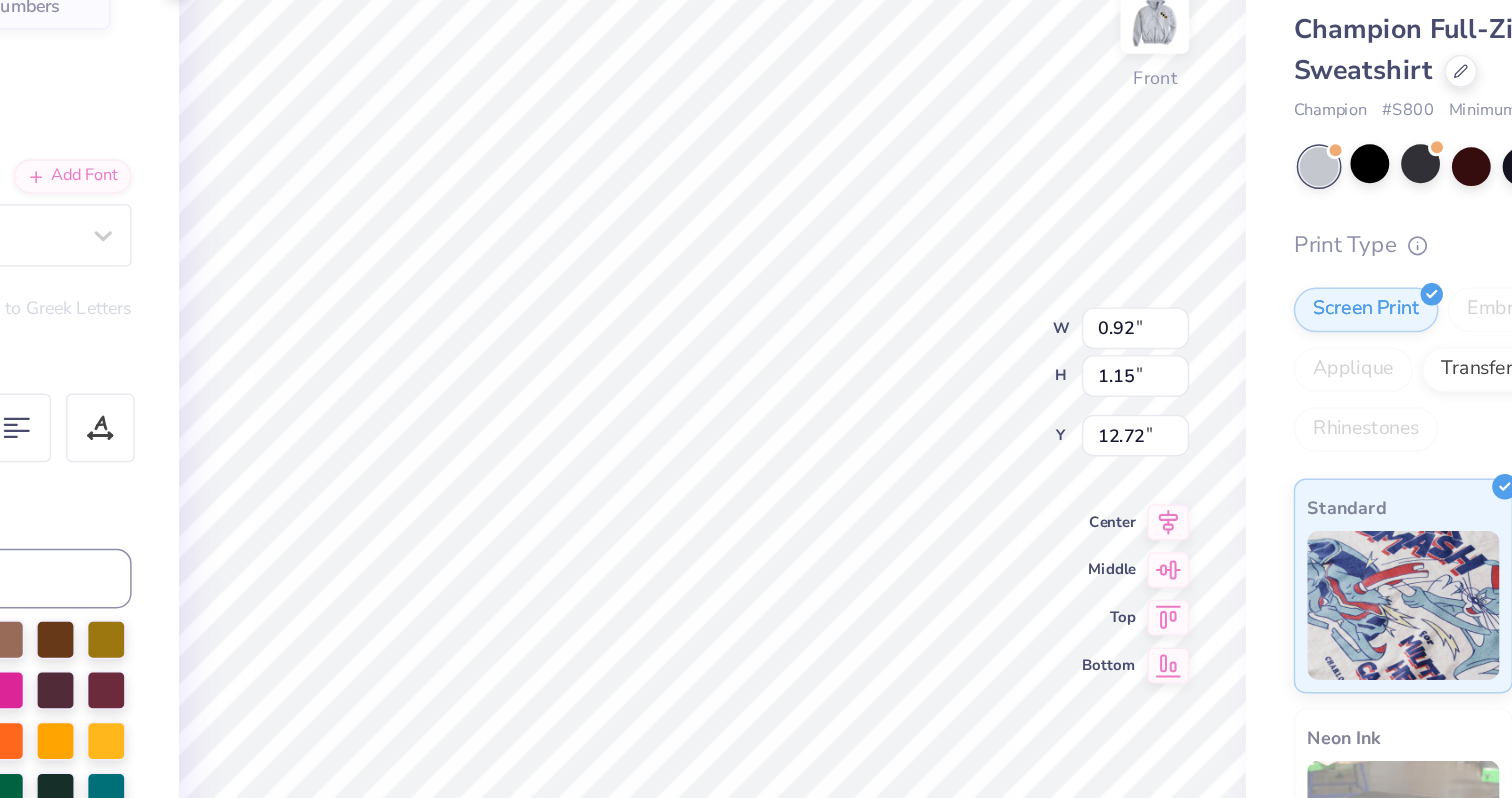type on "0.91" 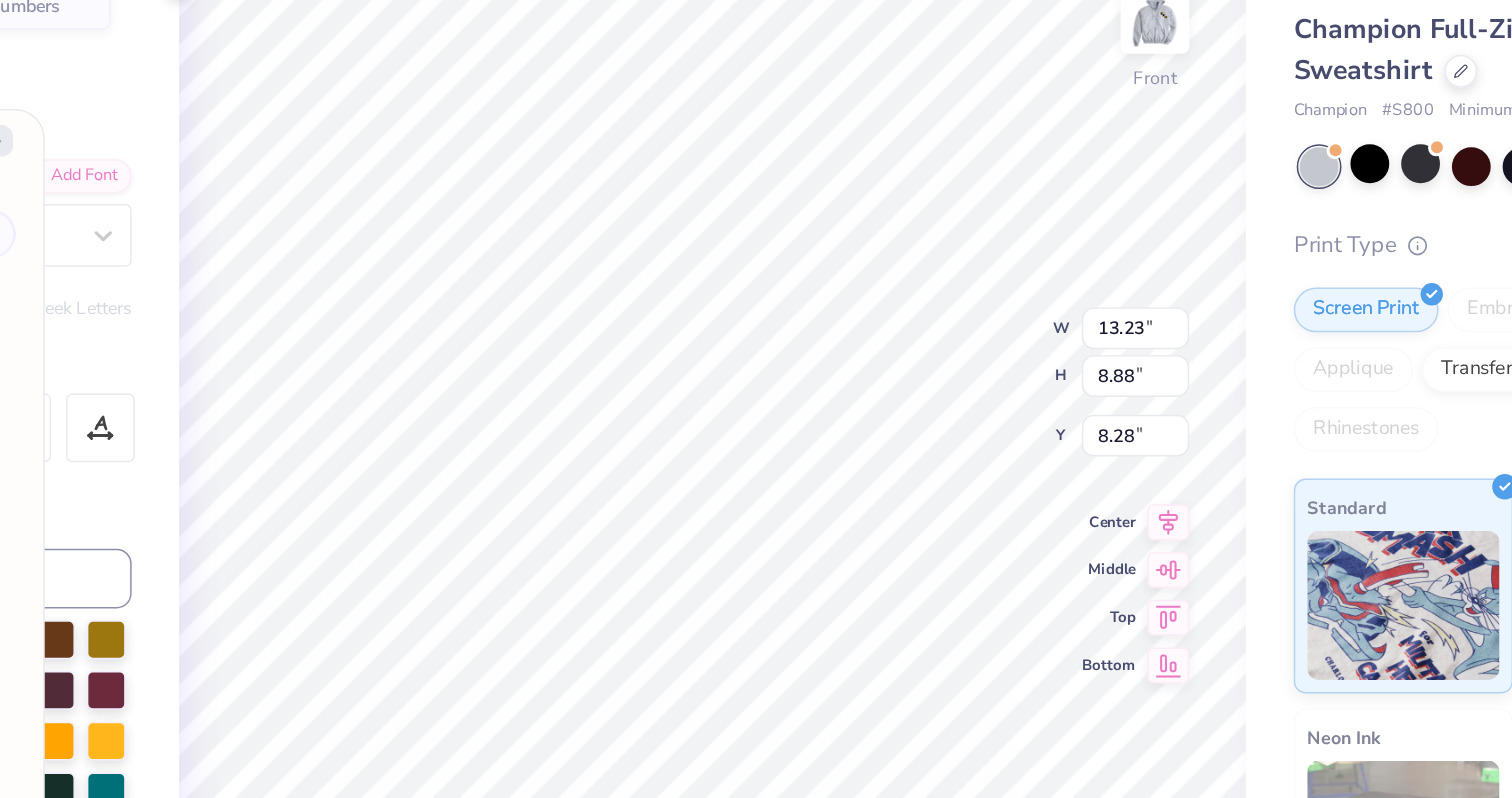 scroll, scrollTop: 449, scrollLeft: 0, axis: vertical 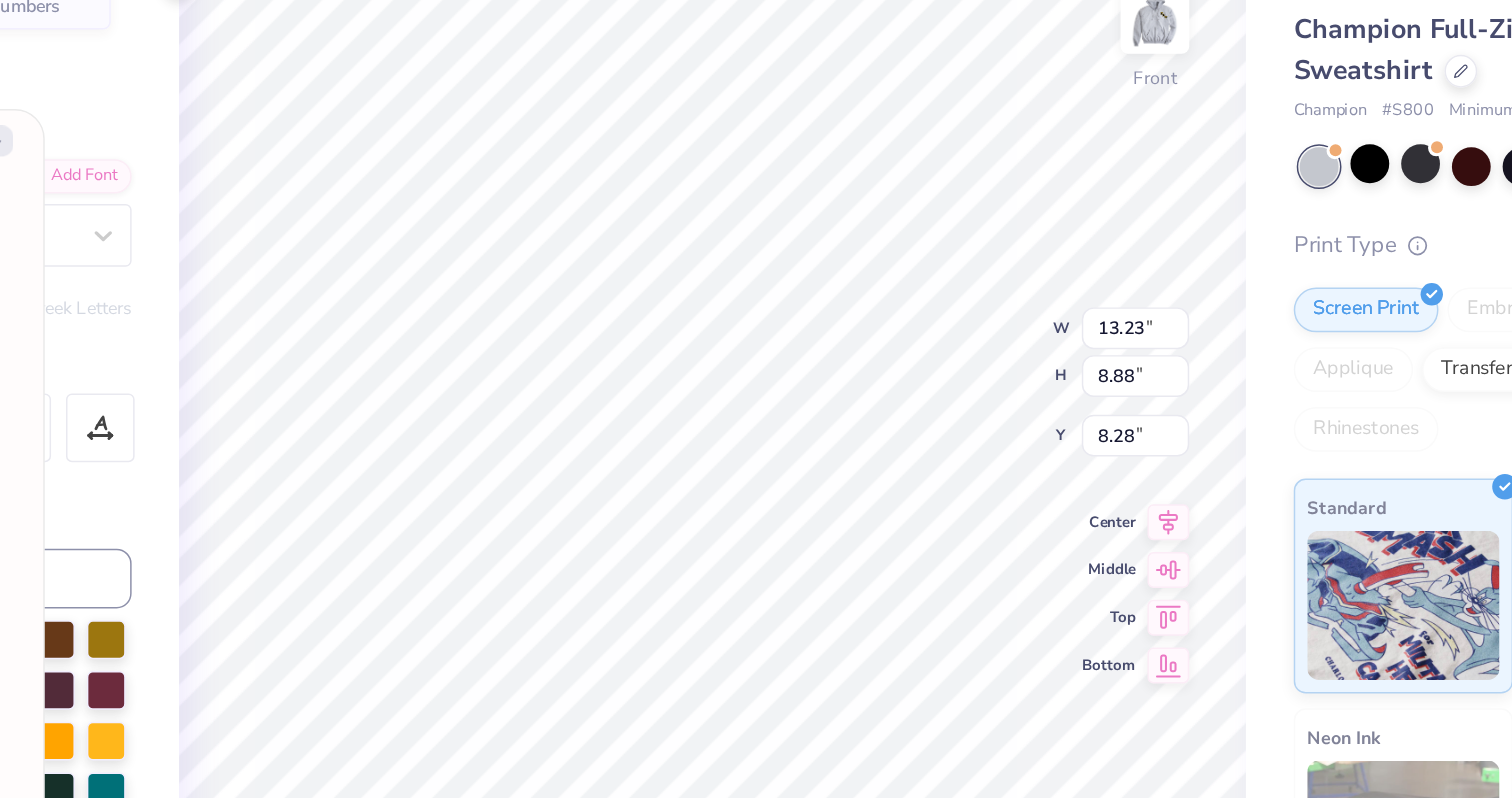 type on "x" 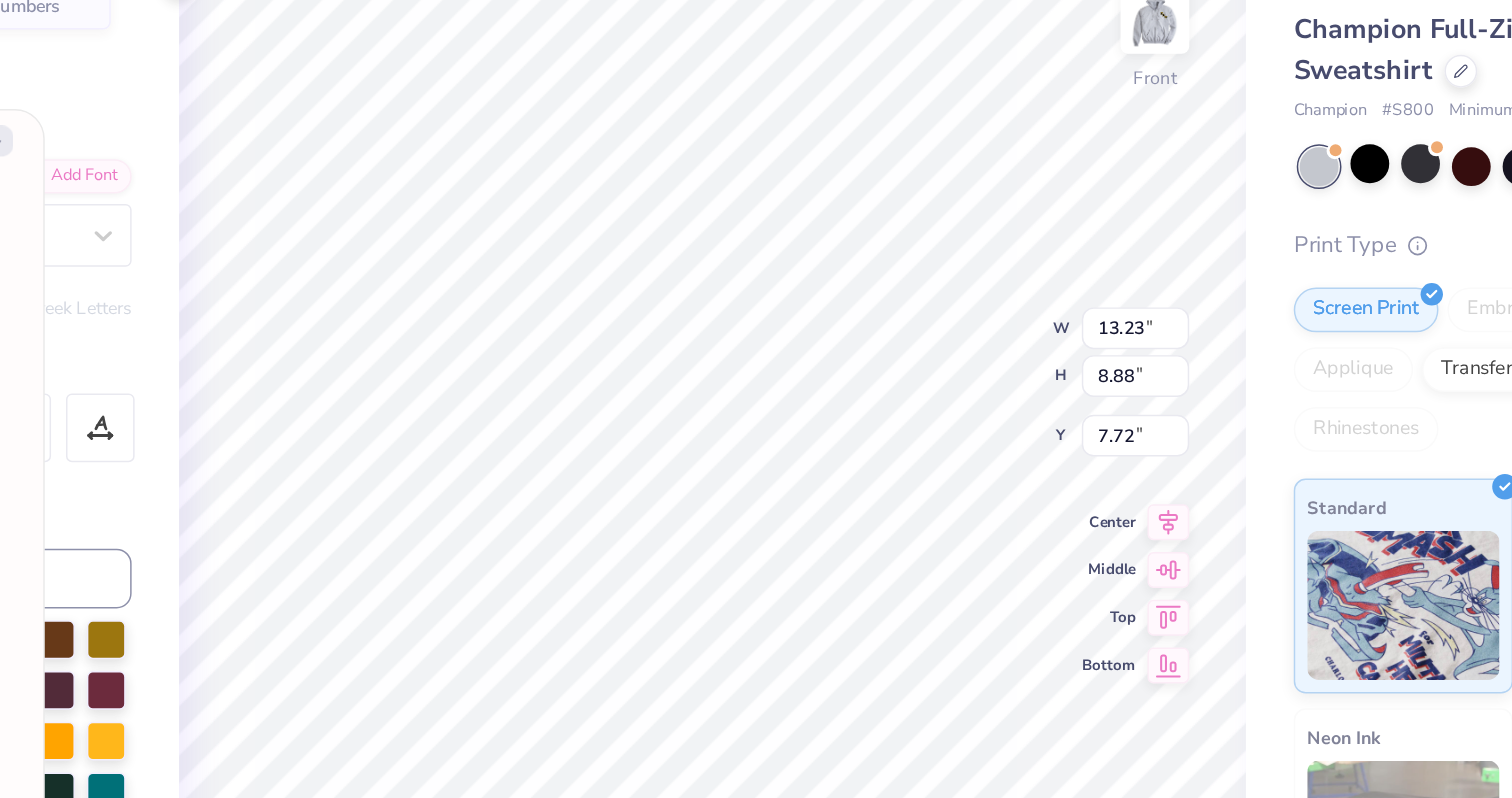 scroll, scrollTop: 615, scrollLeft: 0, axis: vertical 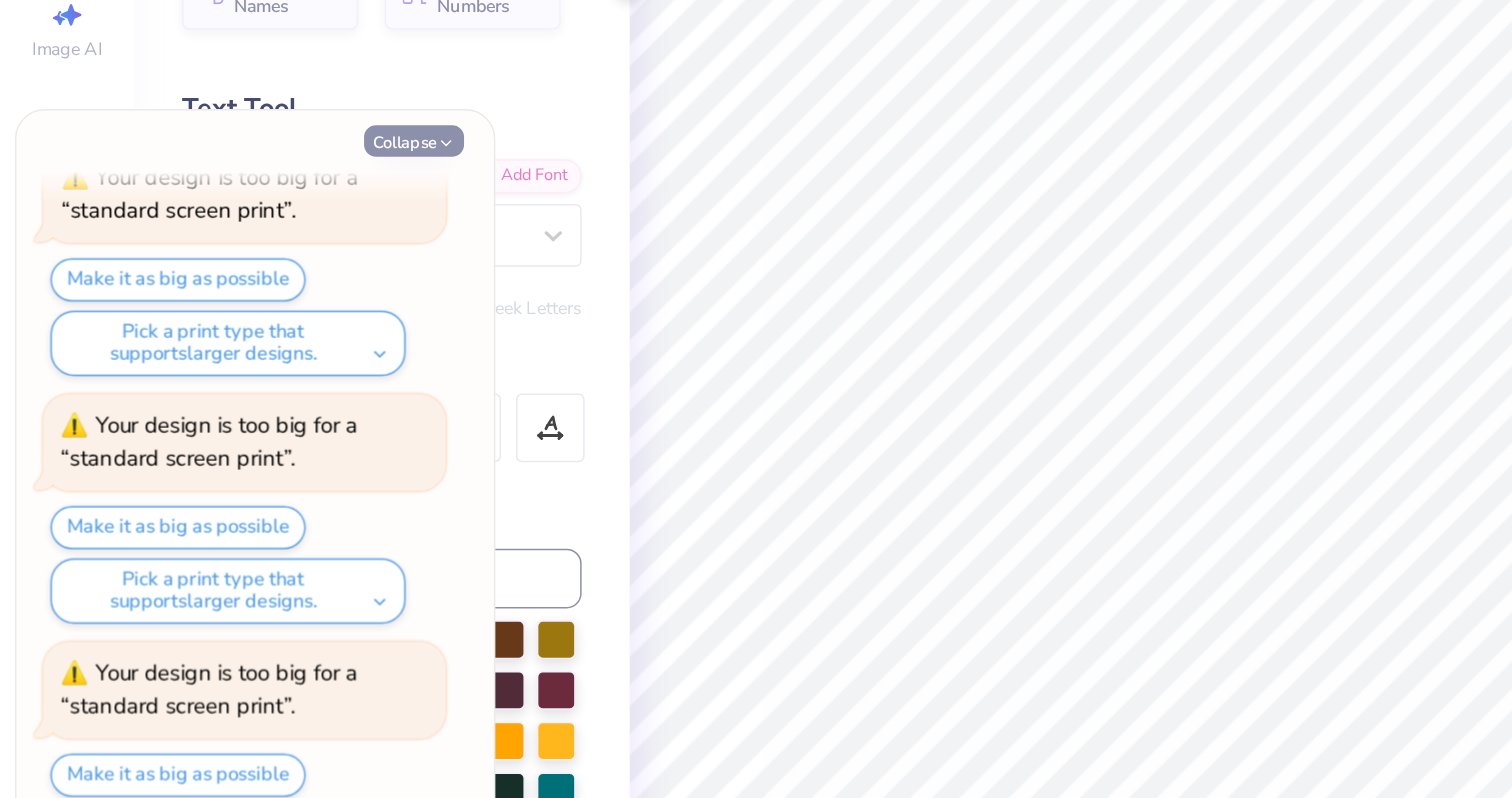 click on "Collapse" at bounding box center (277, 217) 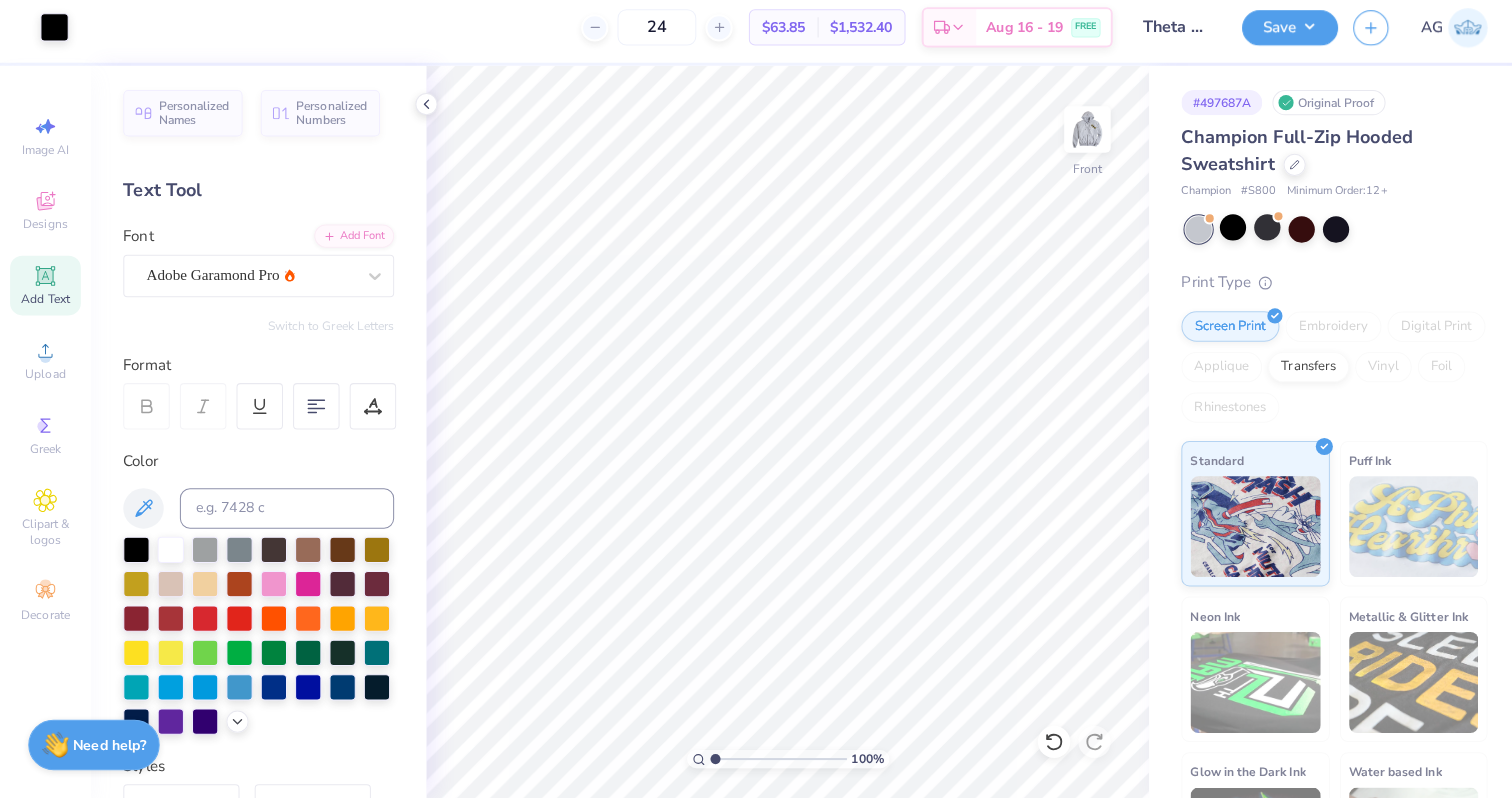 scroll, scrollTop: 0, scrollLeft: 0, axis: both 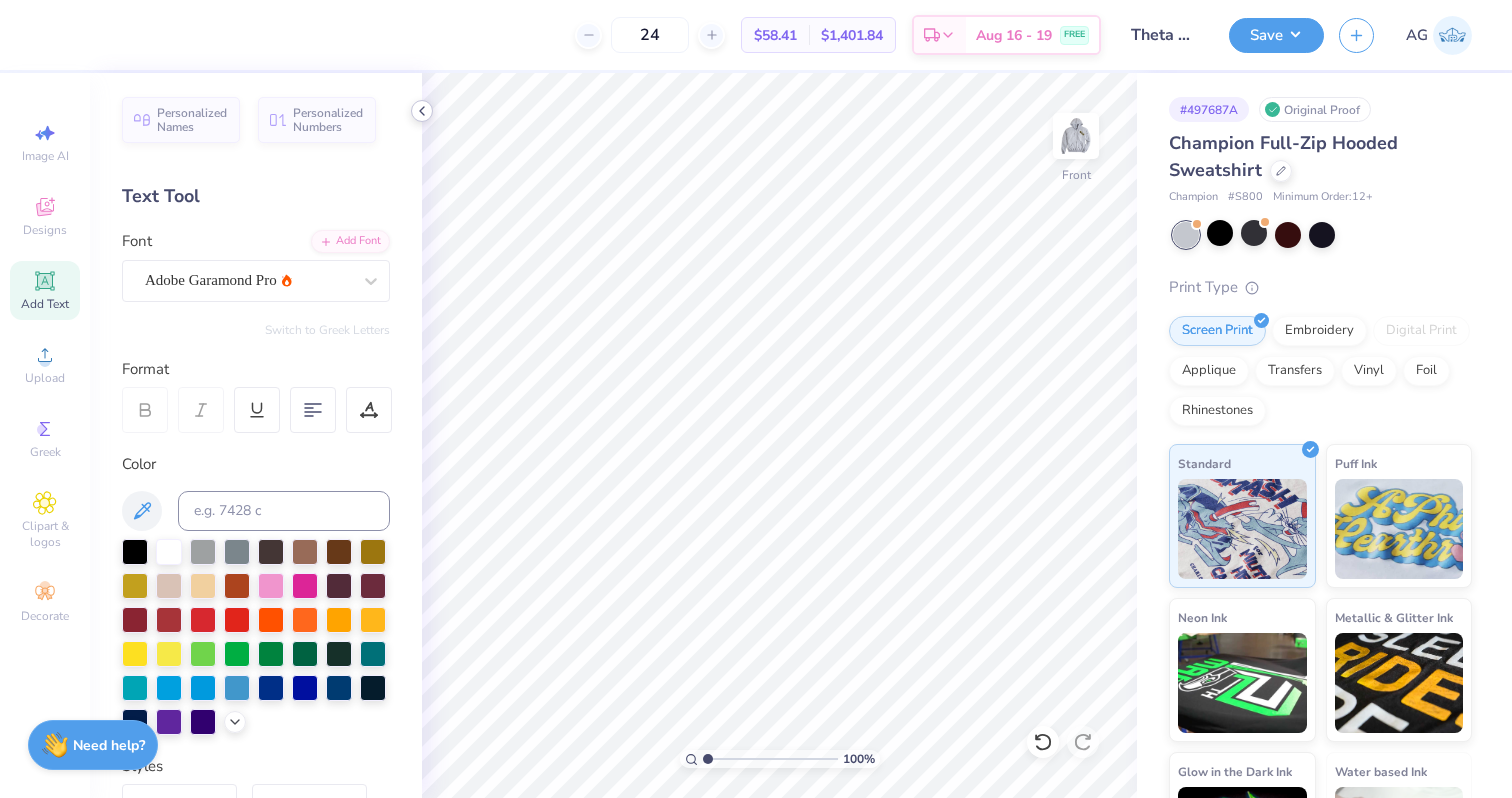 click 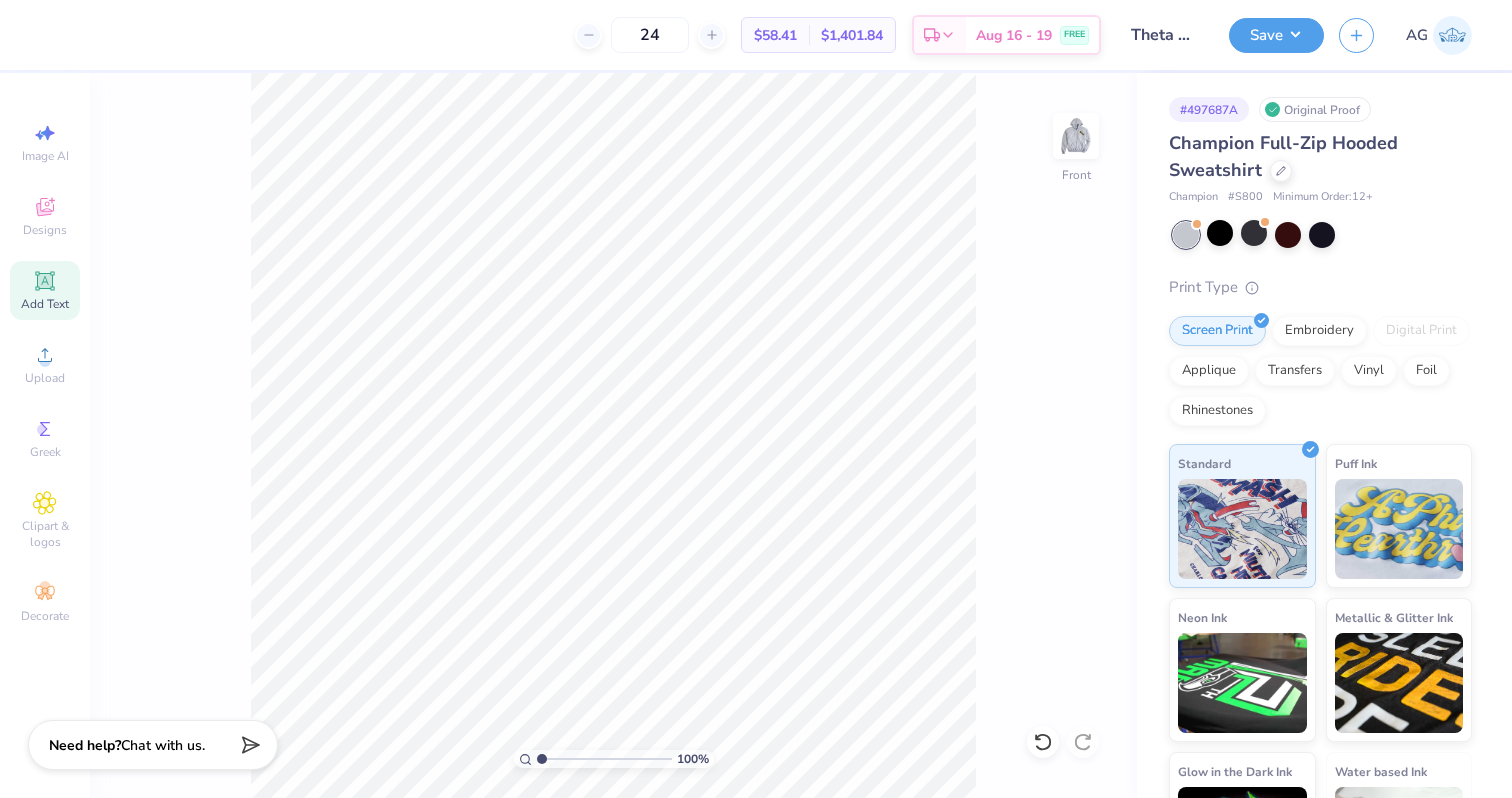click 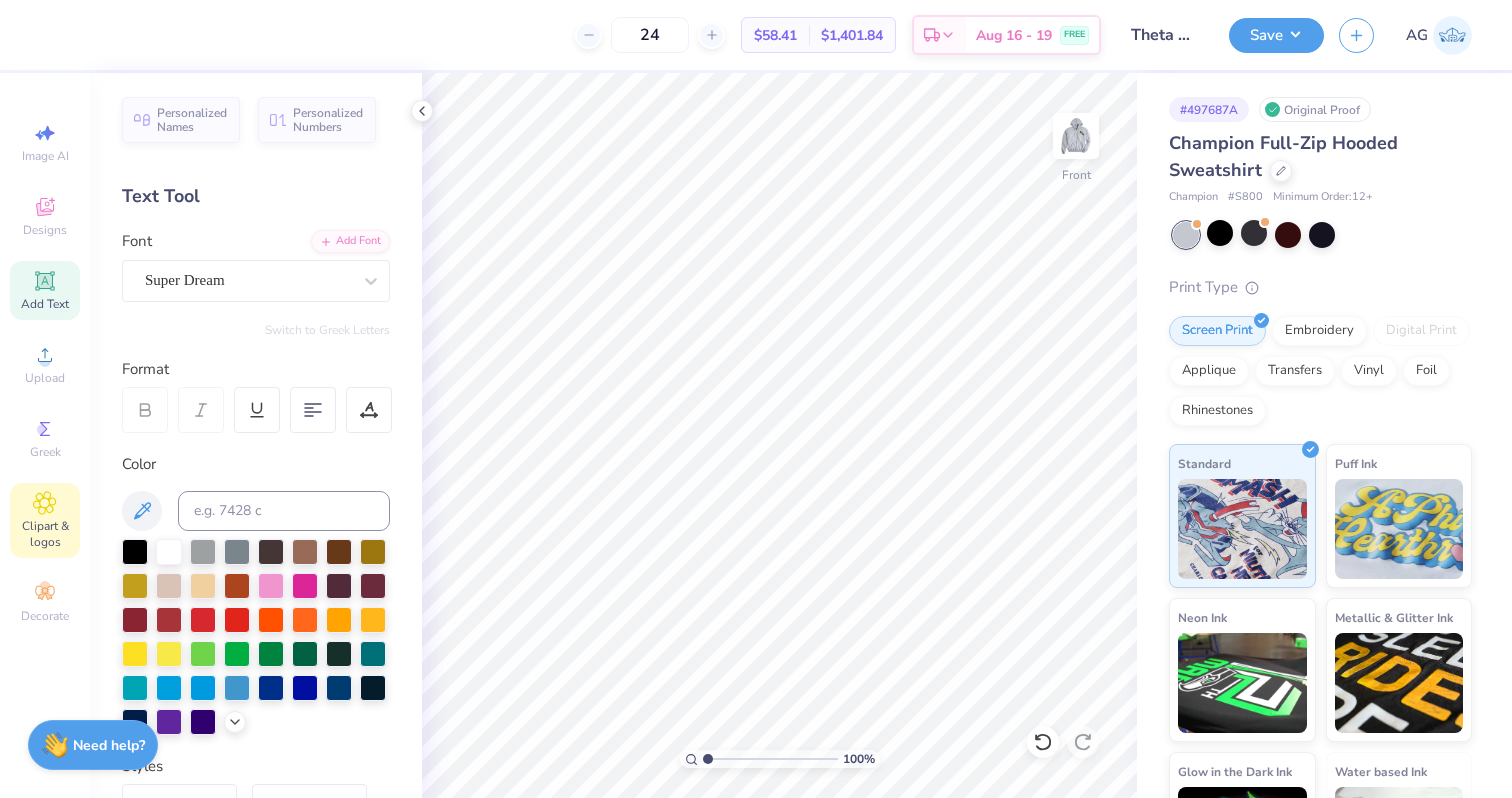 click on "Clipart & logos" at bounding box center (45, 534) 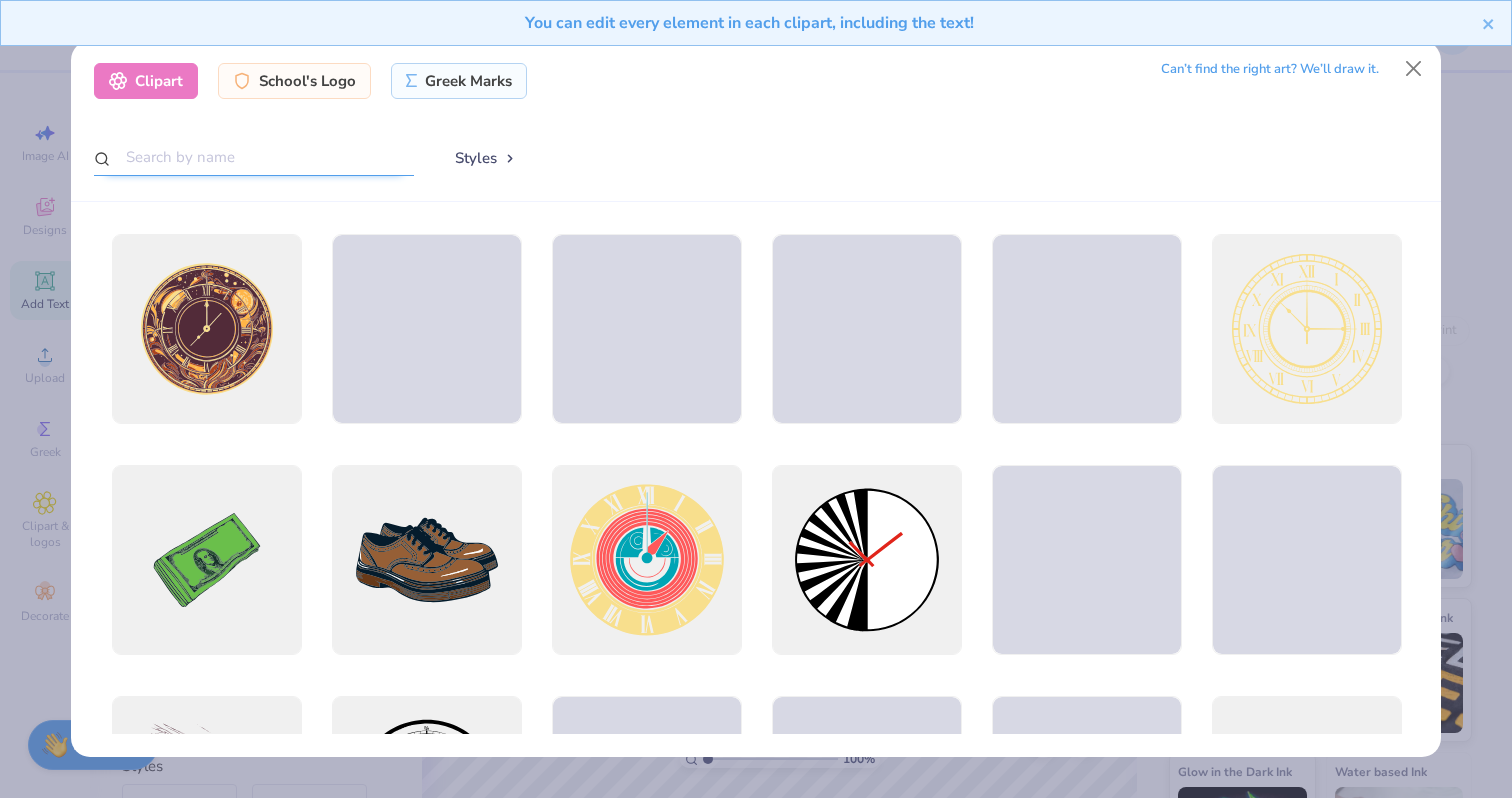 click at bounding box center [254, 157] 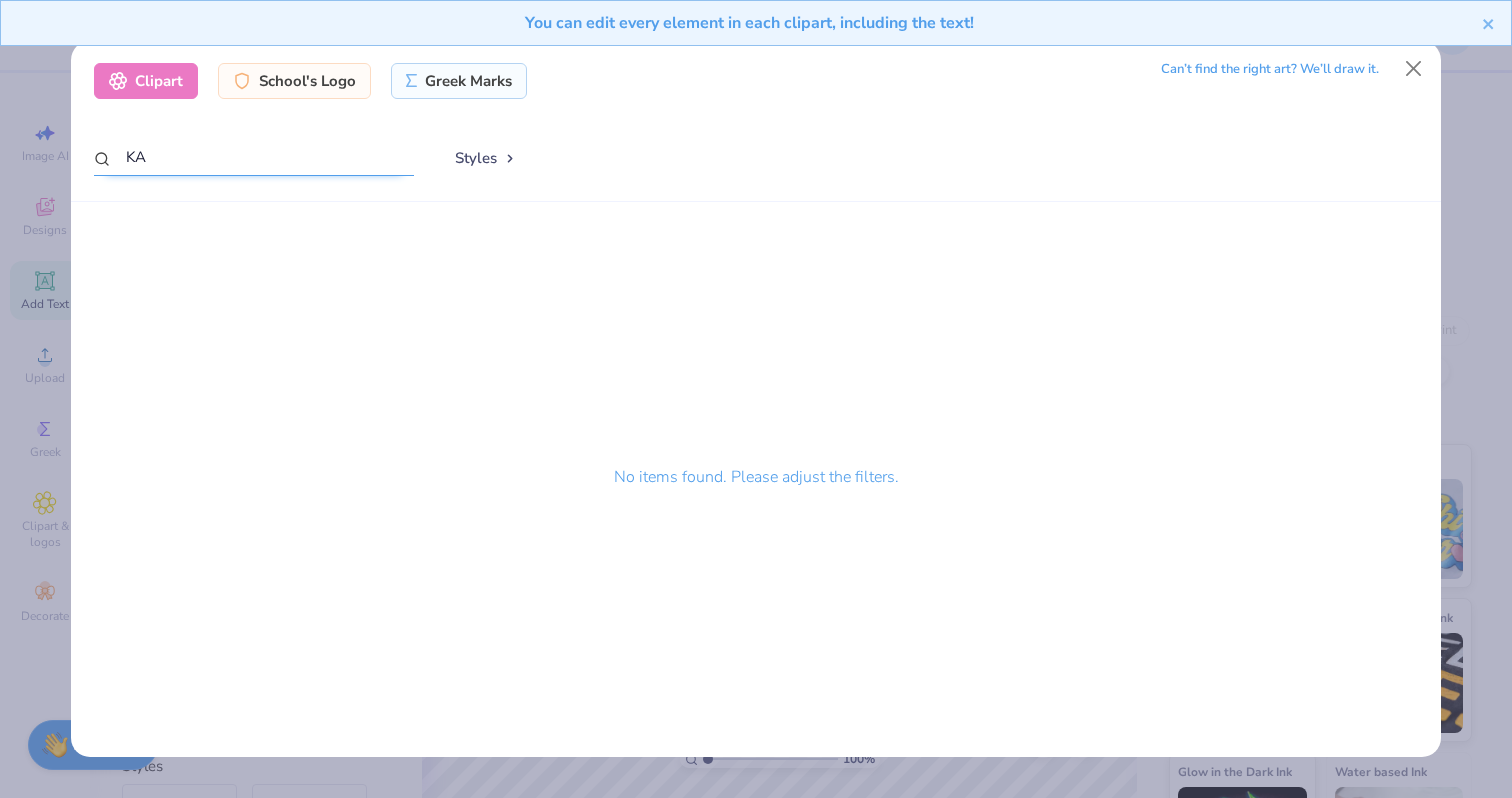 type on "K" 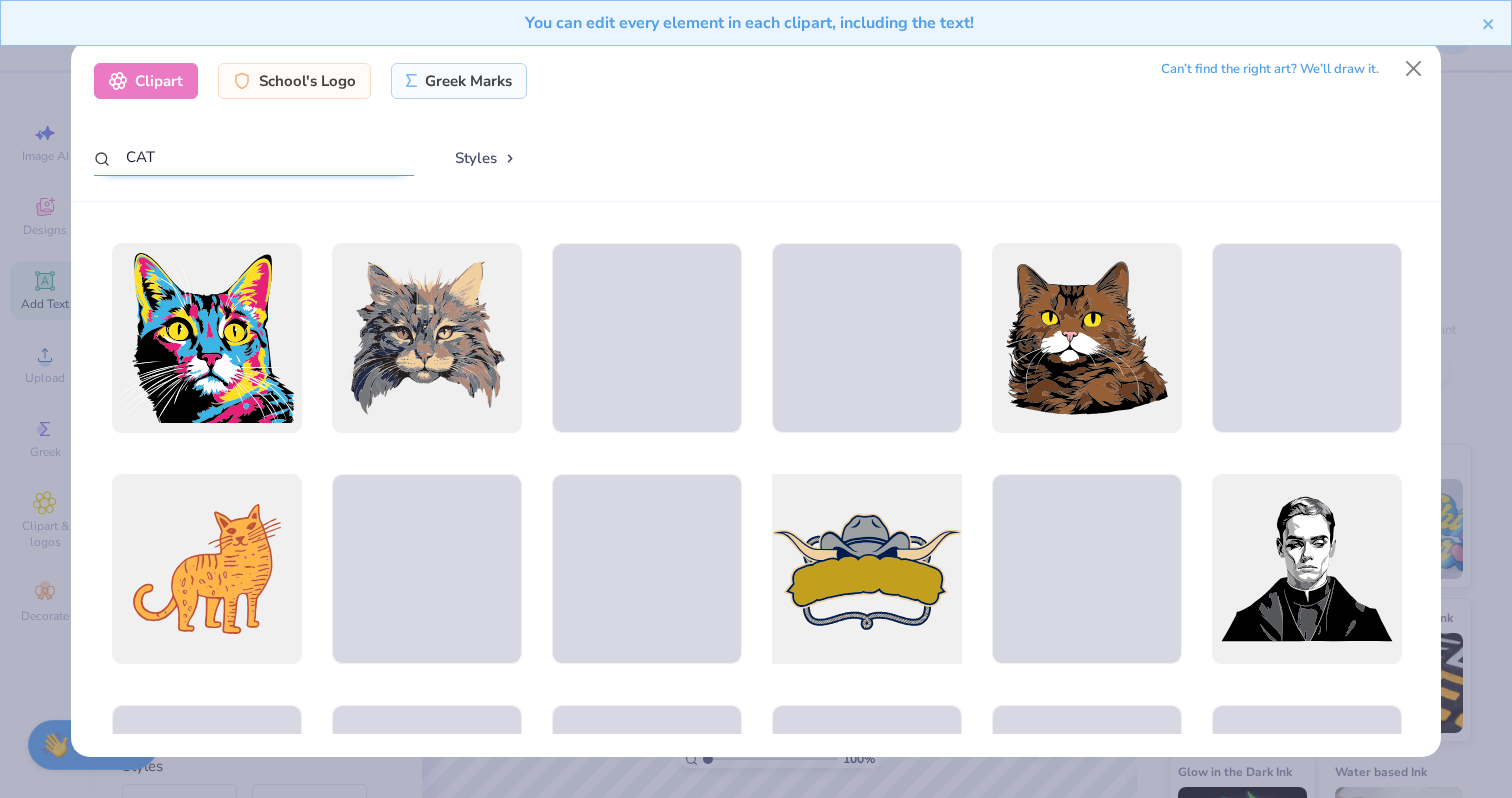 scroll, scrollTop: 221, scrollLeft: 0, axis: vertical 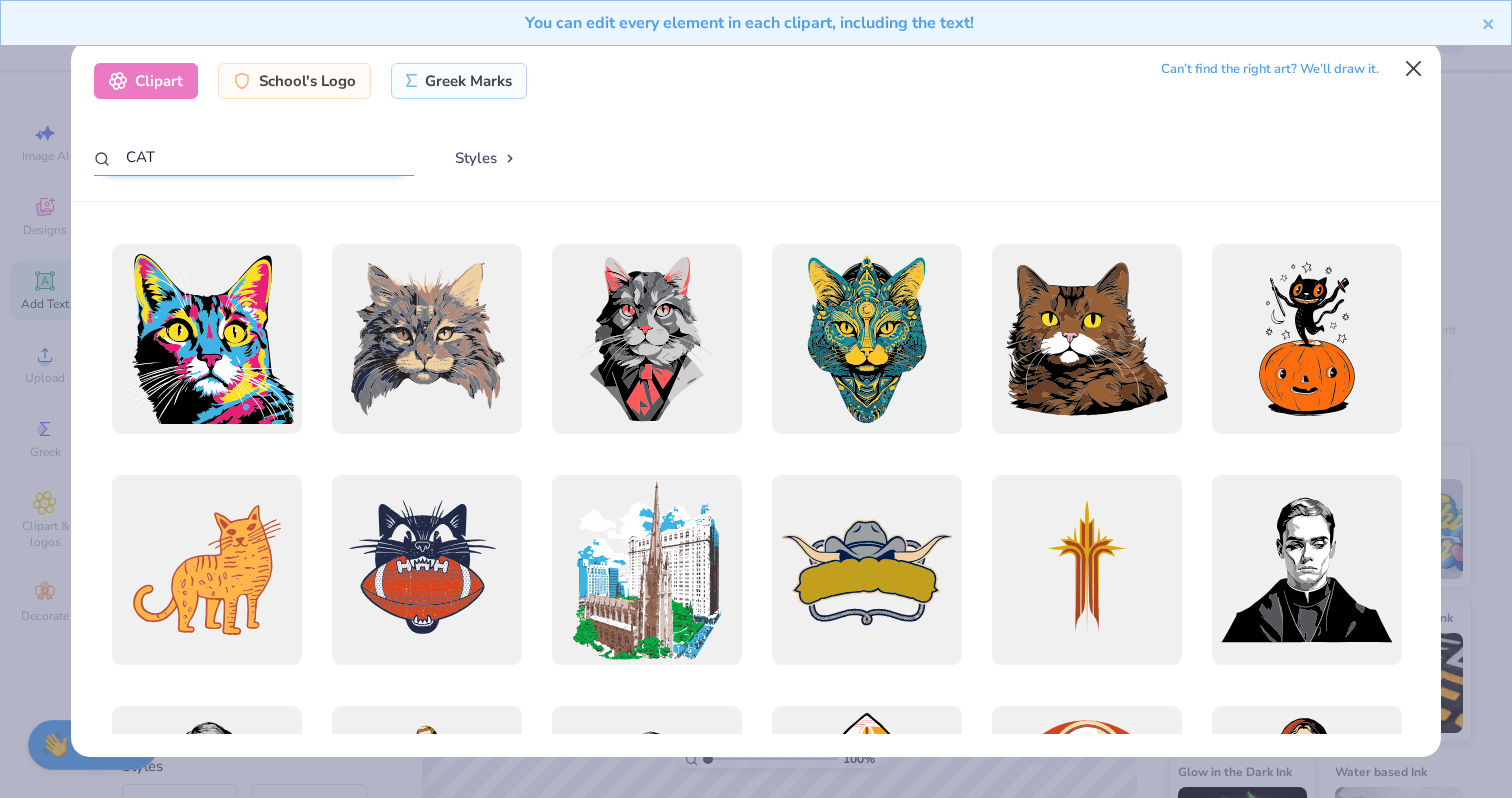 type on "CAT" 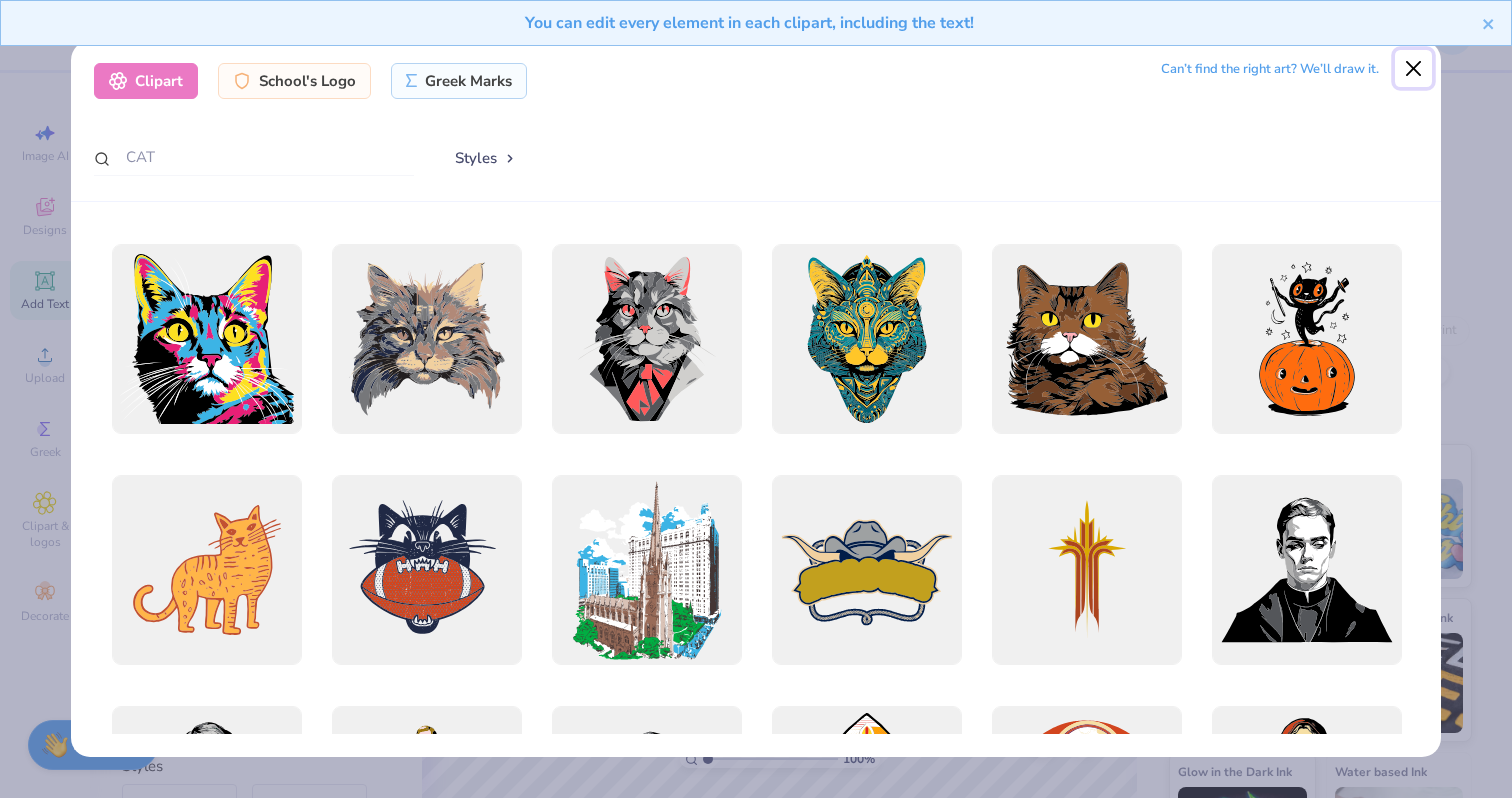 click at bounding box center (1414, 69) 